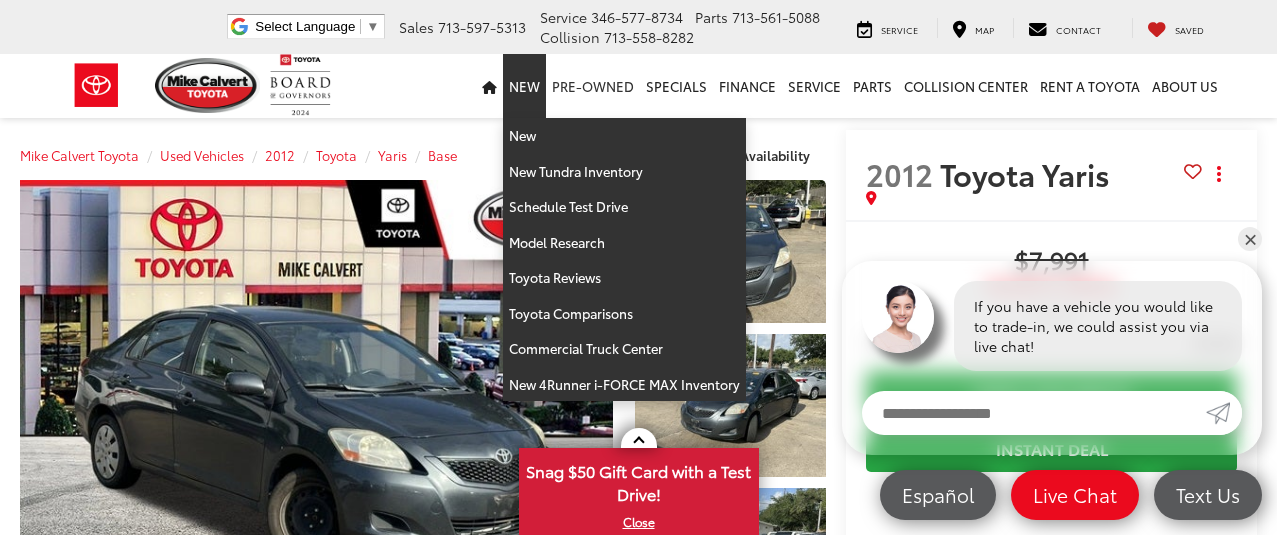 scroll, scrollTop: 0, scrollLeft: 0, axis: both 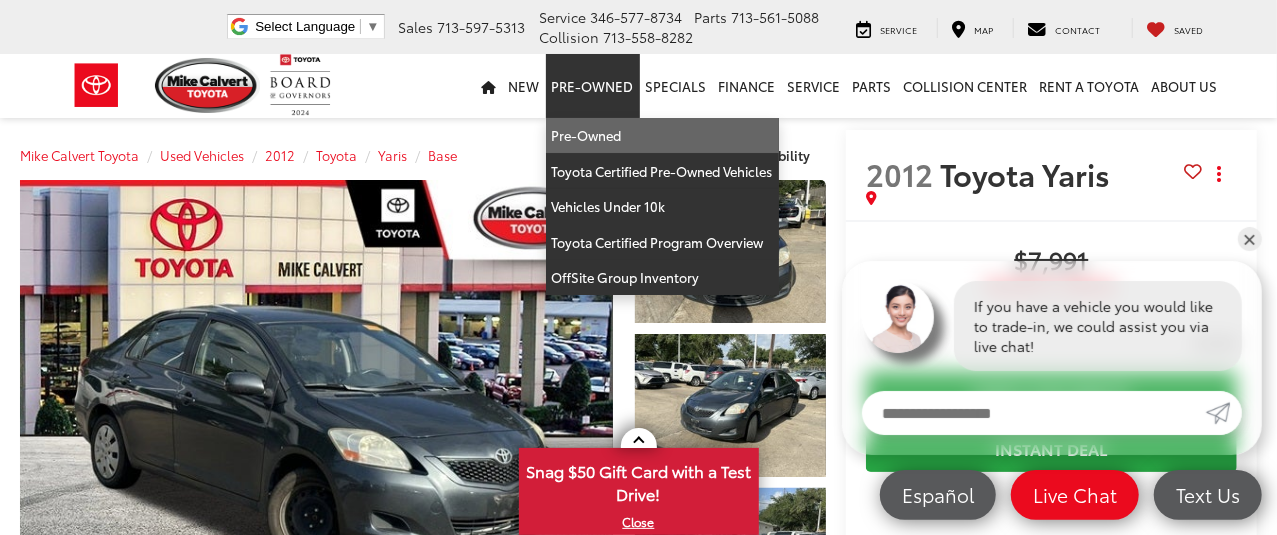 click on "Pre-Owned" at bounding box center (662, 136) 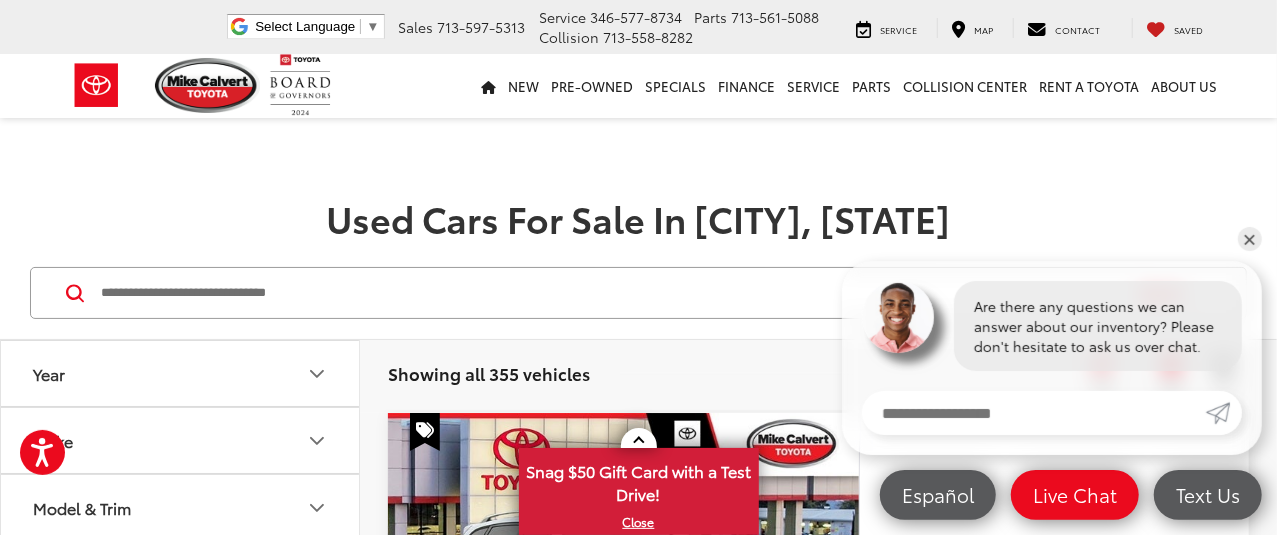 scroll, scrollTop: 208, scrollLeft: 0, axis: vertical 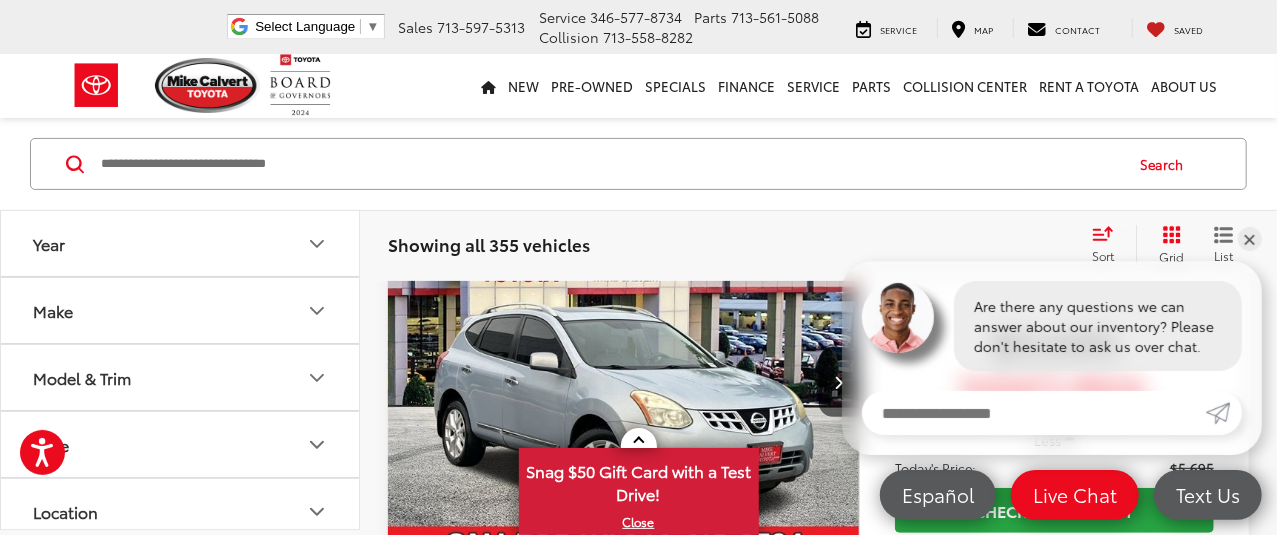 click on "✕" at bounding box center (1250, 239) 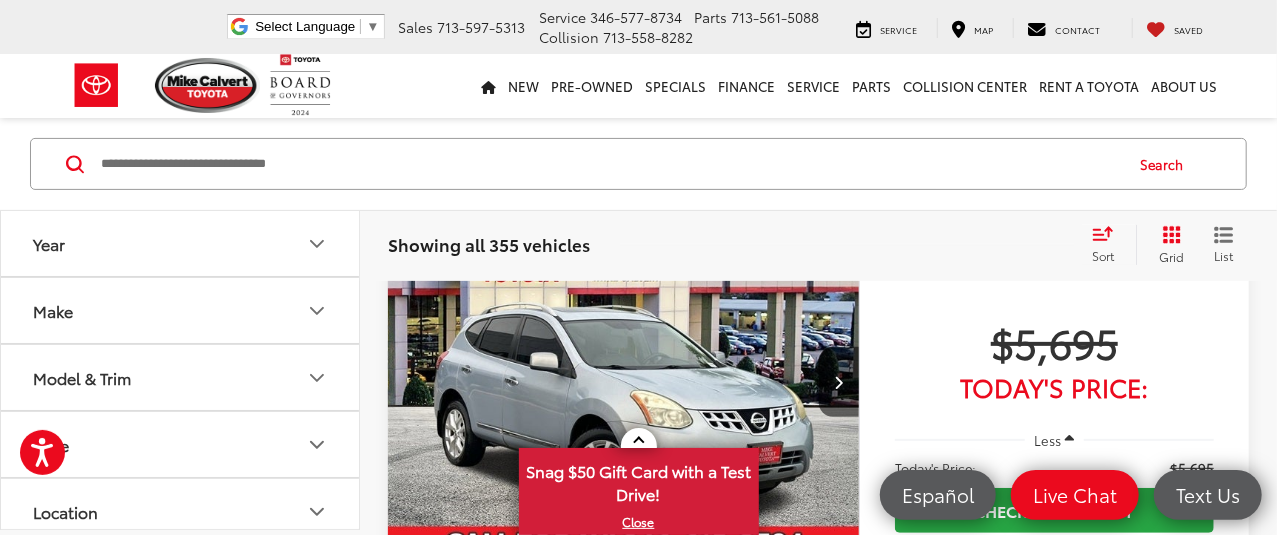 click 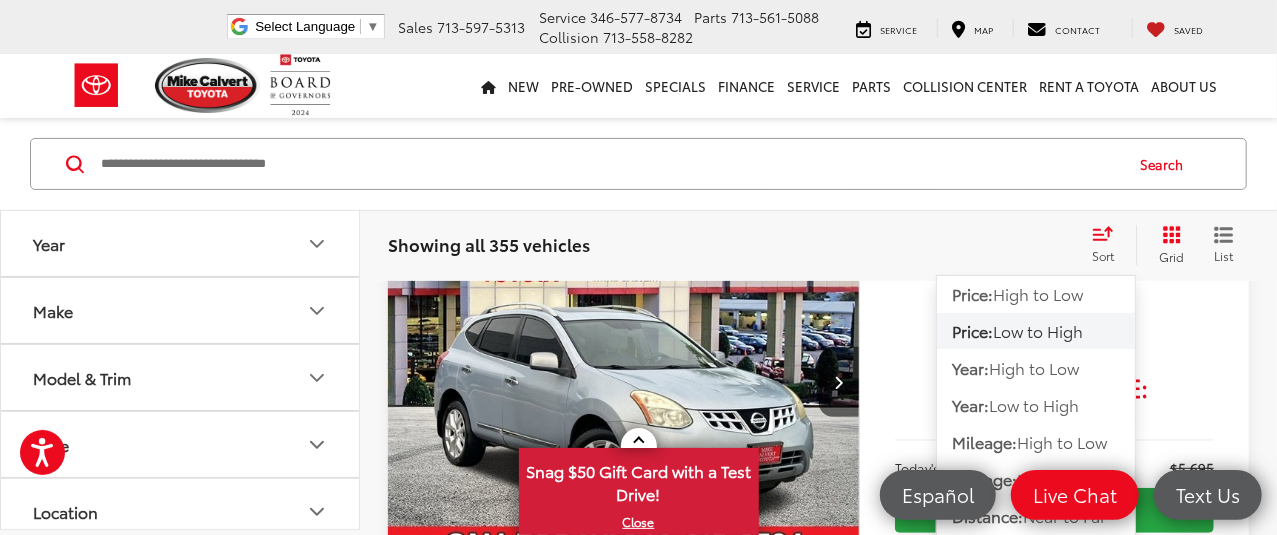 click on "Low to High" at bounding box center [1038, 330] 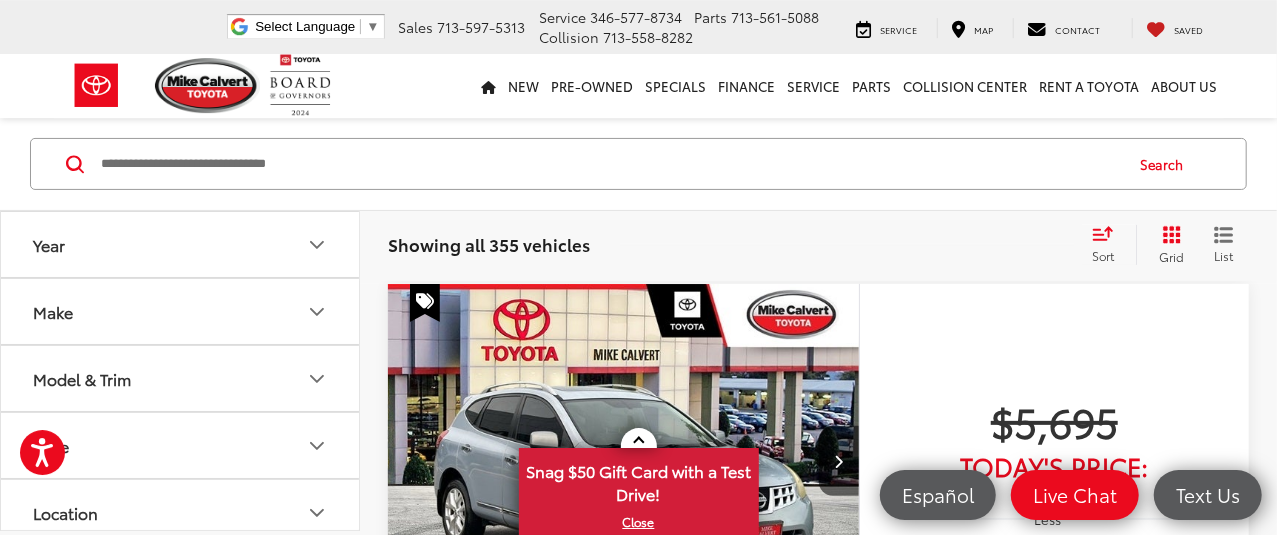 scroll, scrollTop: 128, scrollLeft: 0, axis: vertical 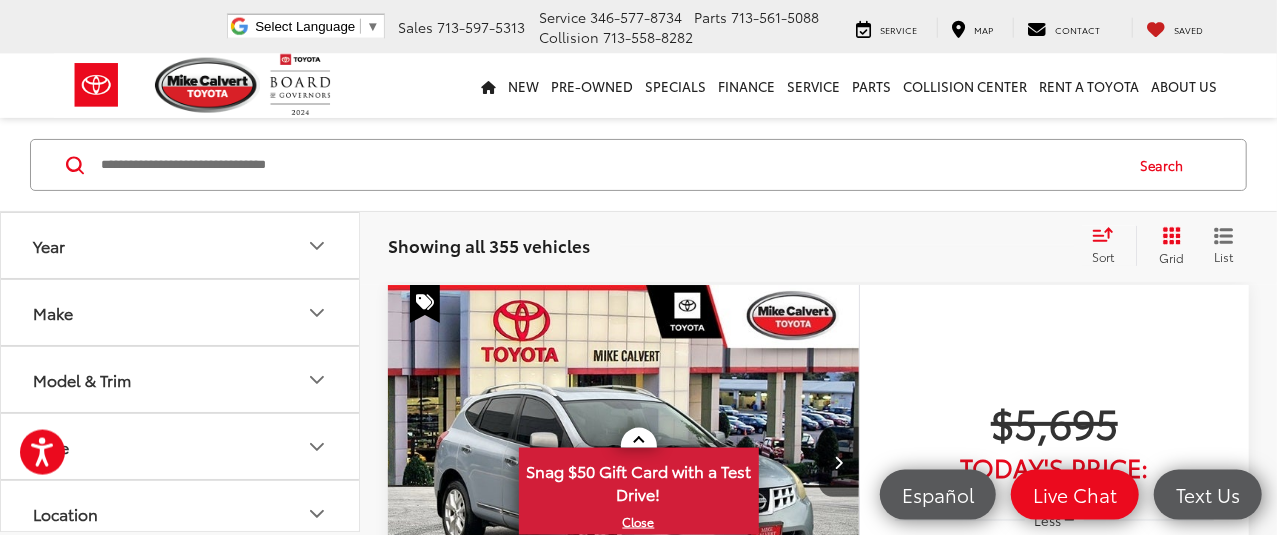 click on "Search" at bounding box center (638, 165) 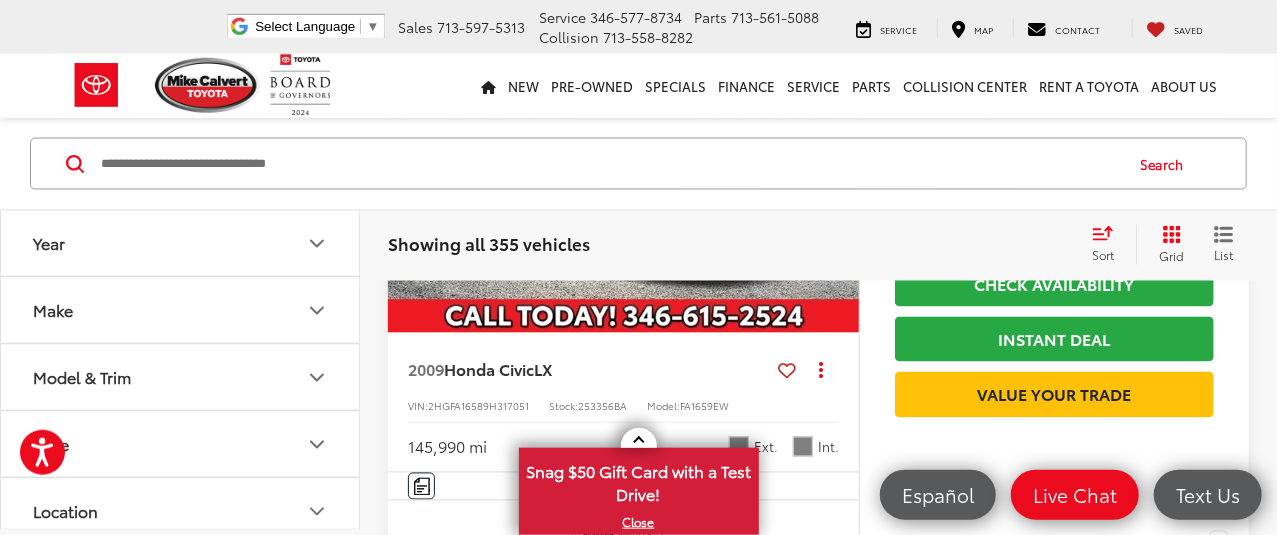 scroll, scrollTop: 1793, scrollLeft: 0, axis: vertical 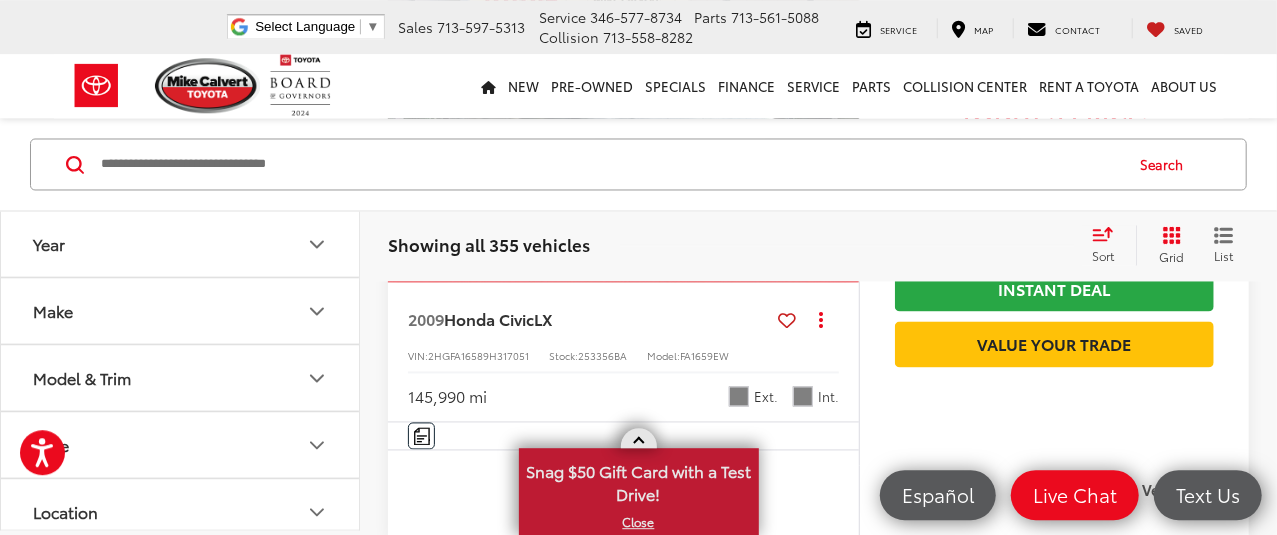 click on "X" at bounding box center [639, 522] 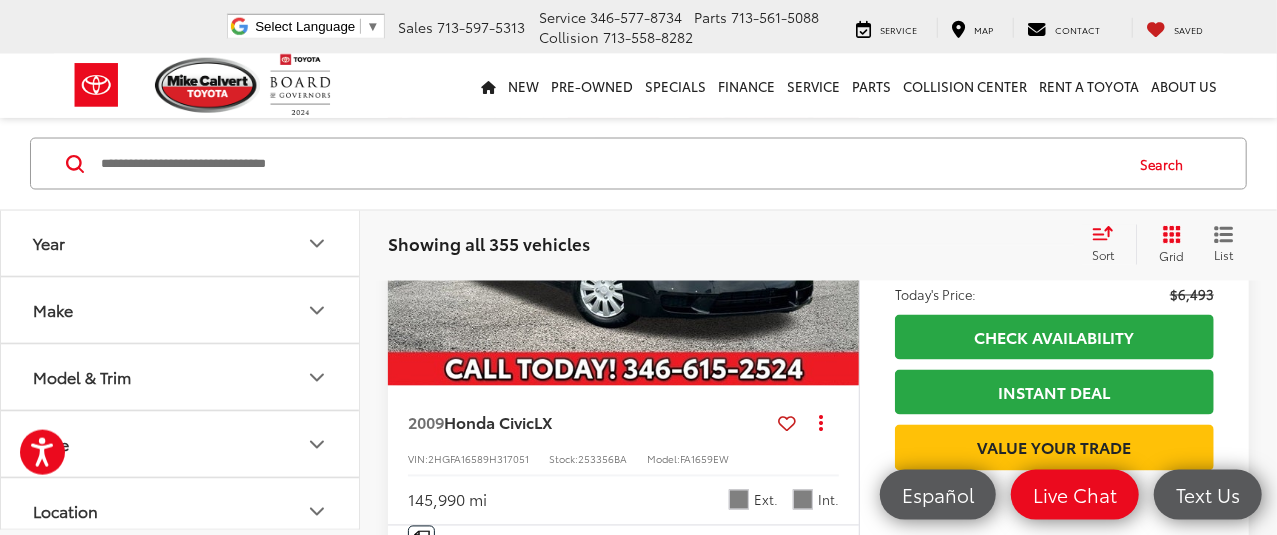 scroll, scrollTop: 1688, scrollLeft: 0, axis: vertical 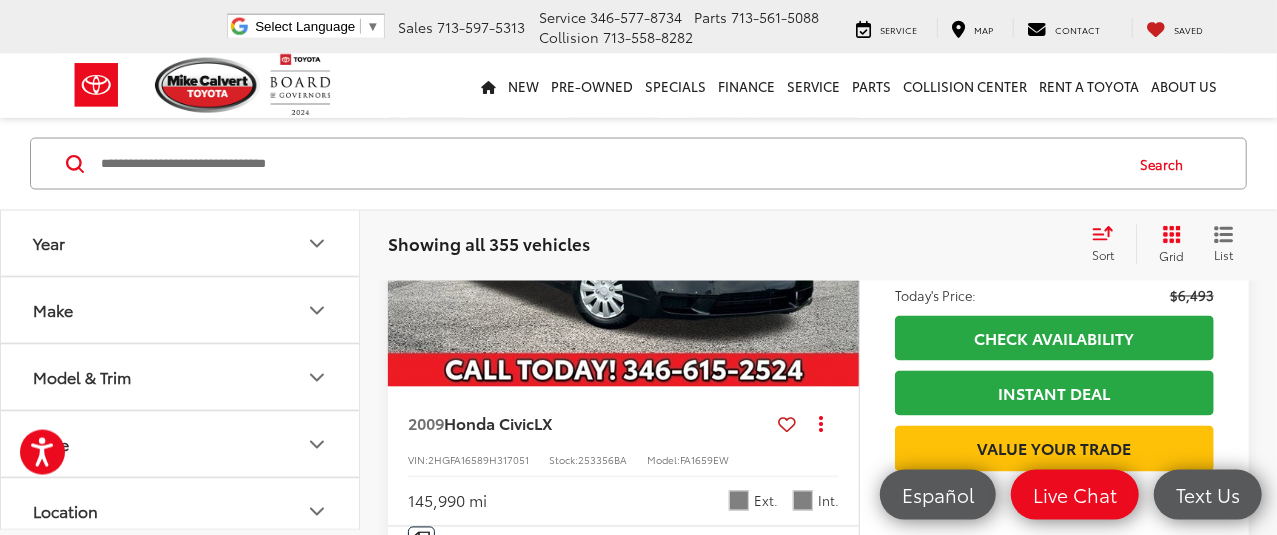 click at bounding box center [624, 210] 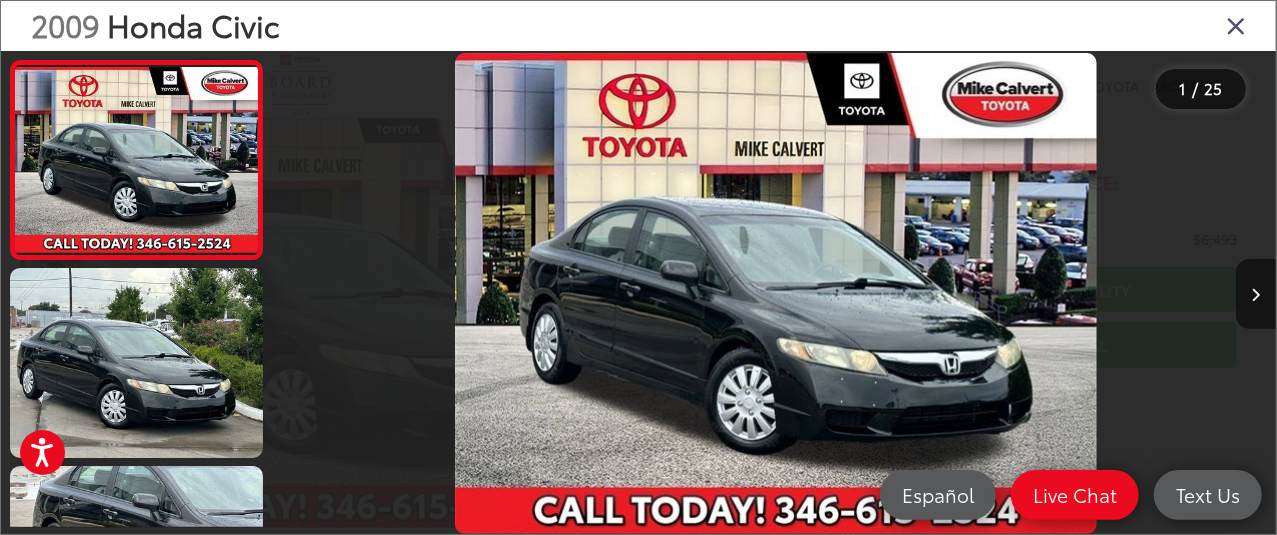 scroll, scrollTop: 104, scrollLeft: 0, axis: vertical 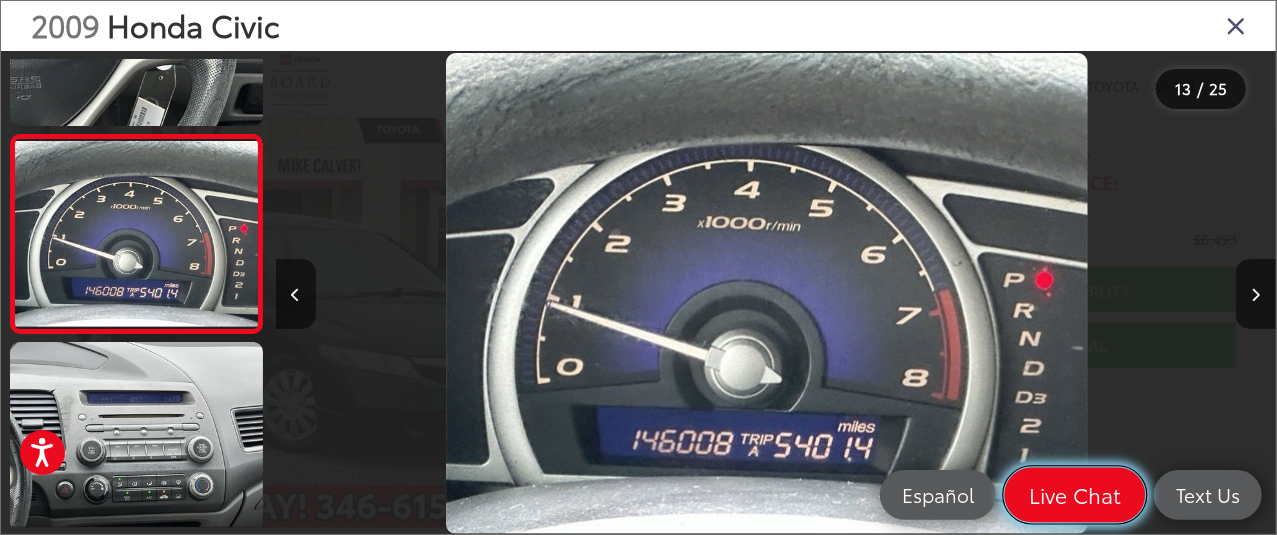 click on "Live Chat" at bounding box center (1075, 495) 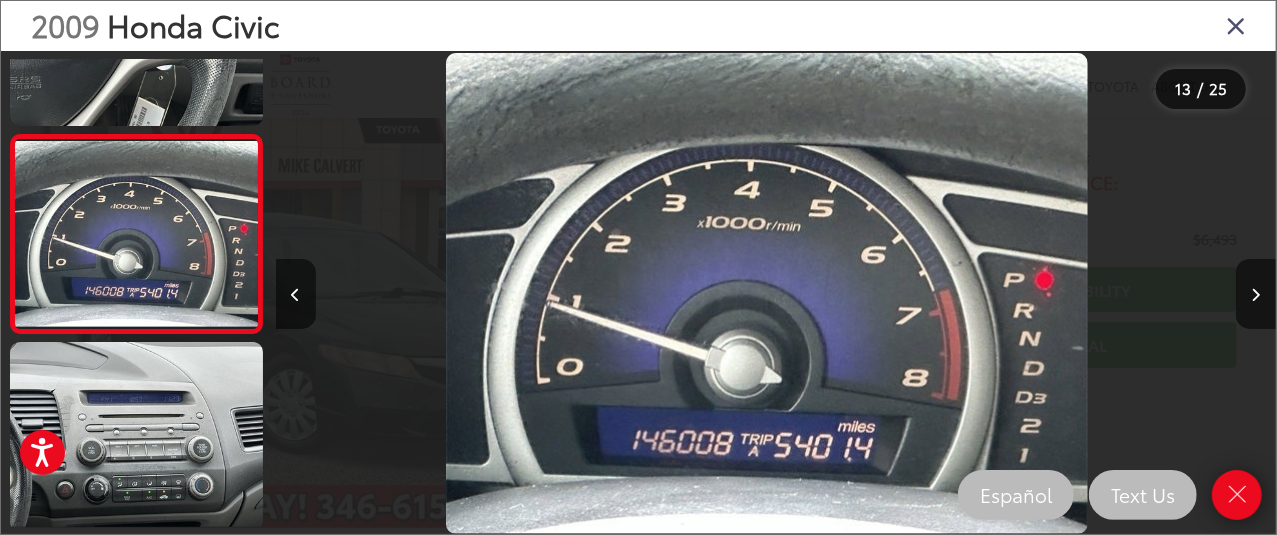 click at bounding box center [401, 293] 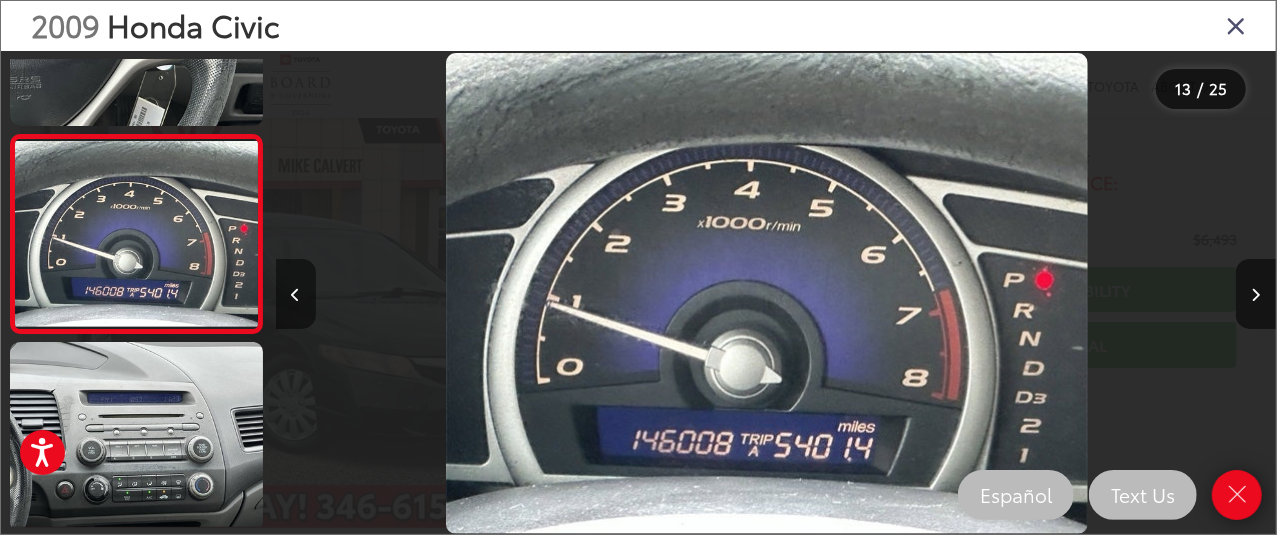 click at bounding box center [296, 295] 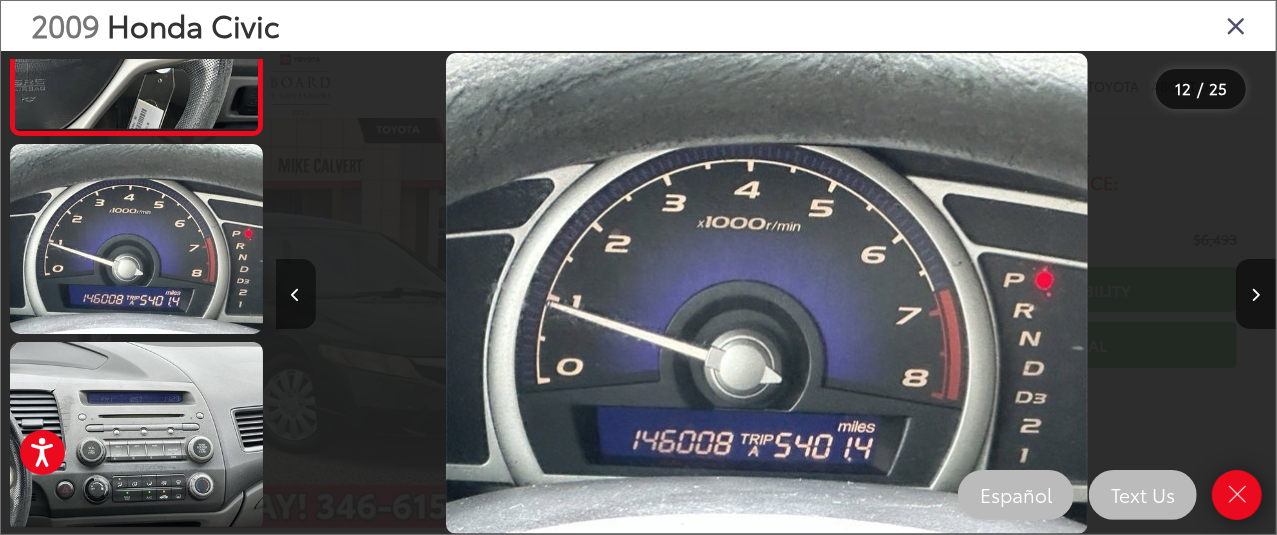 scroll, scrollTop: 2149, scrollLeft: 0, axis: vertical 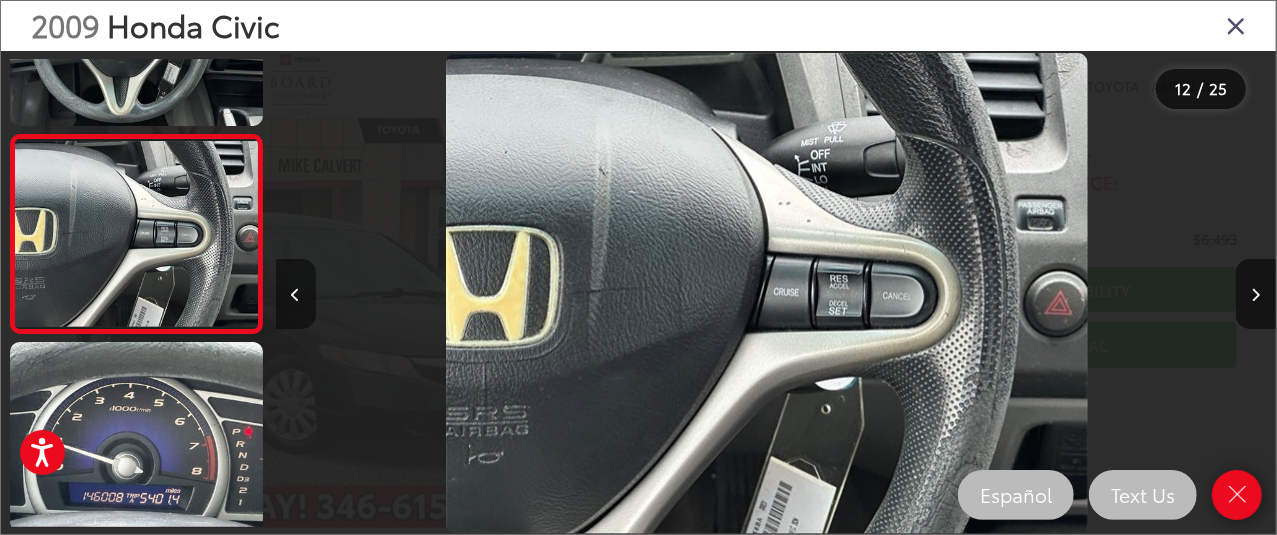 click at bounding box center (296, 295) 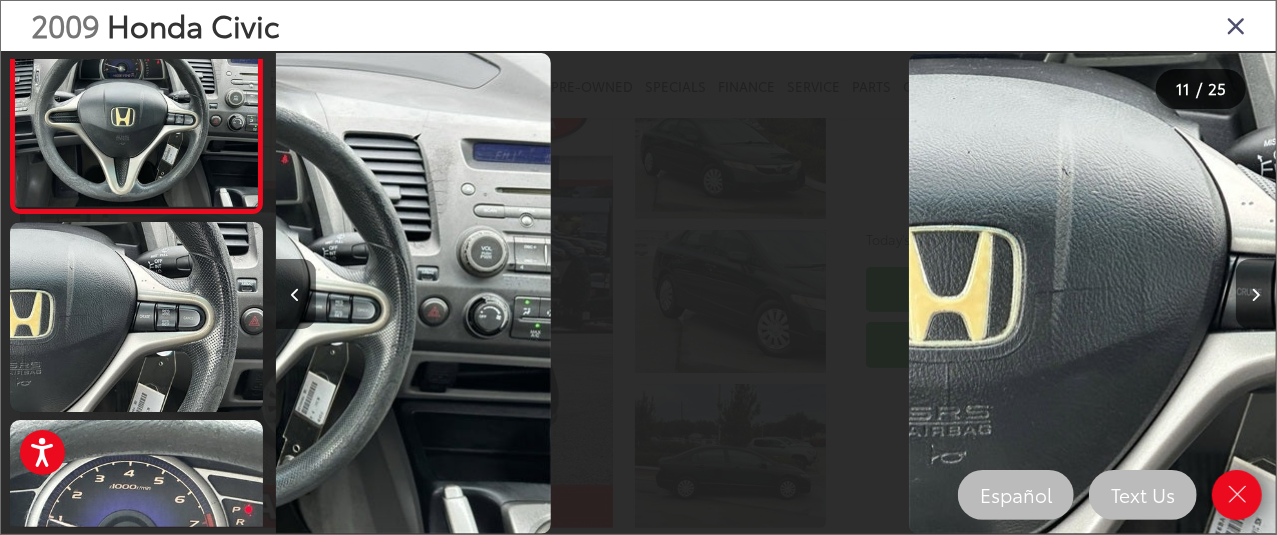 scroll, scrollTop: 0, scrollLeft: 10226, axis: horizontal 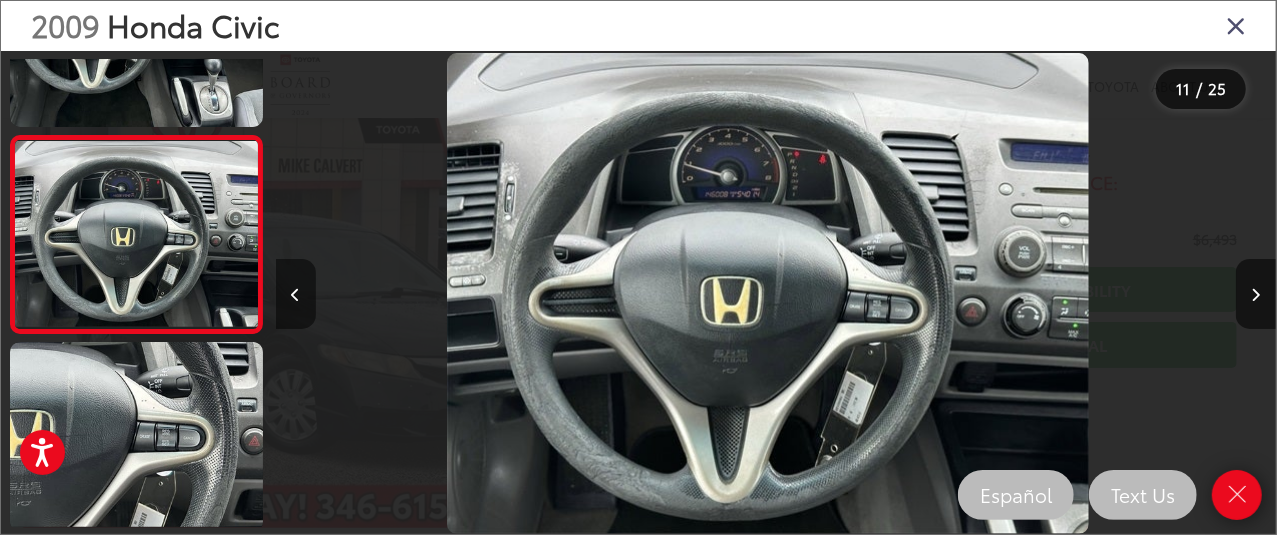 click at bounding box center [296, 294] 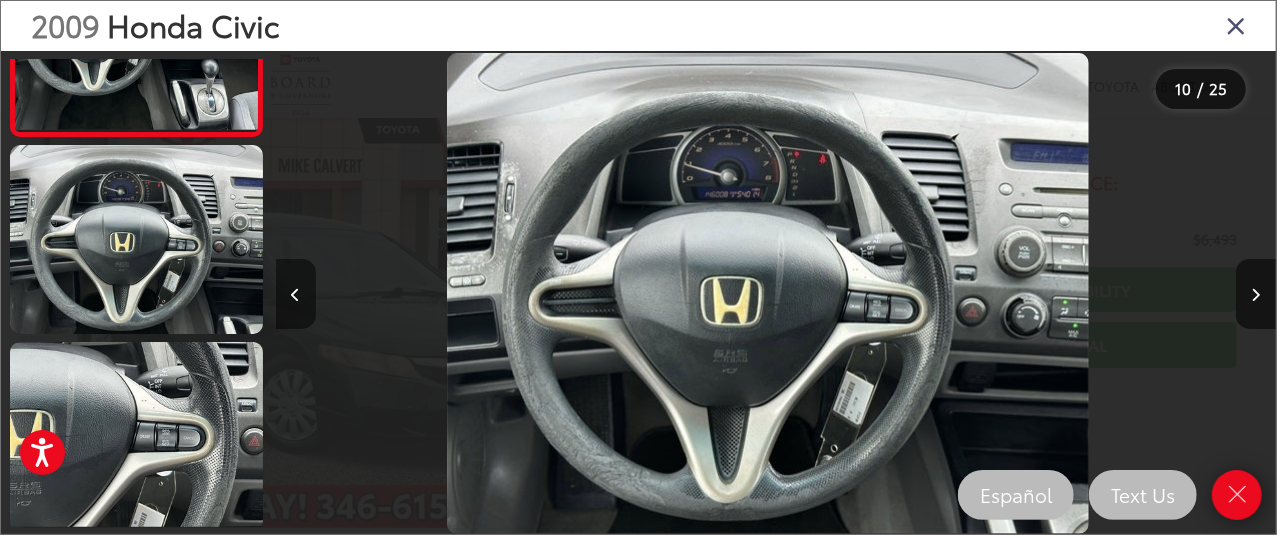 scroll, scrollTop: 1738, scrollLeft: 0, axis: vertical 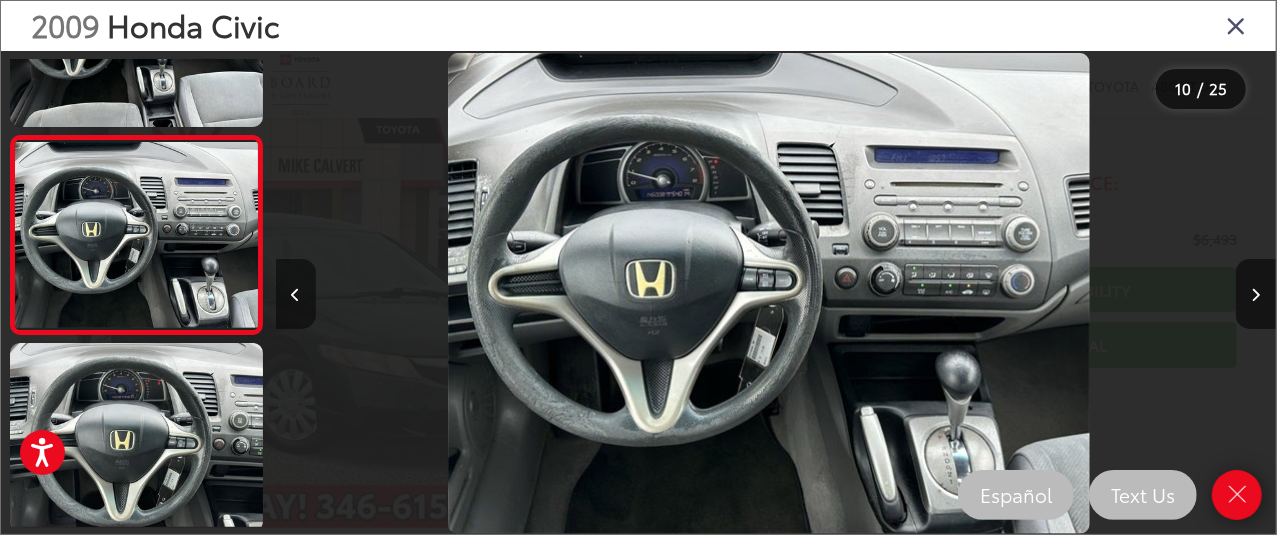click at bounding box center (296, 294) 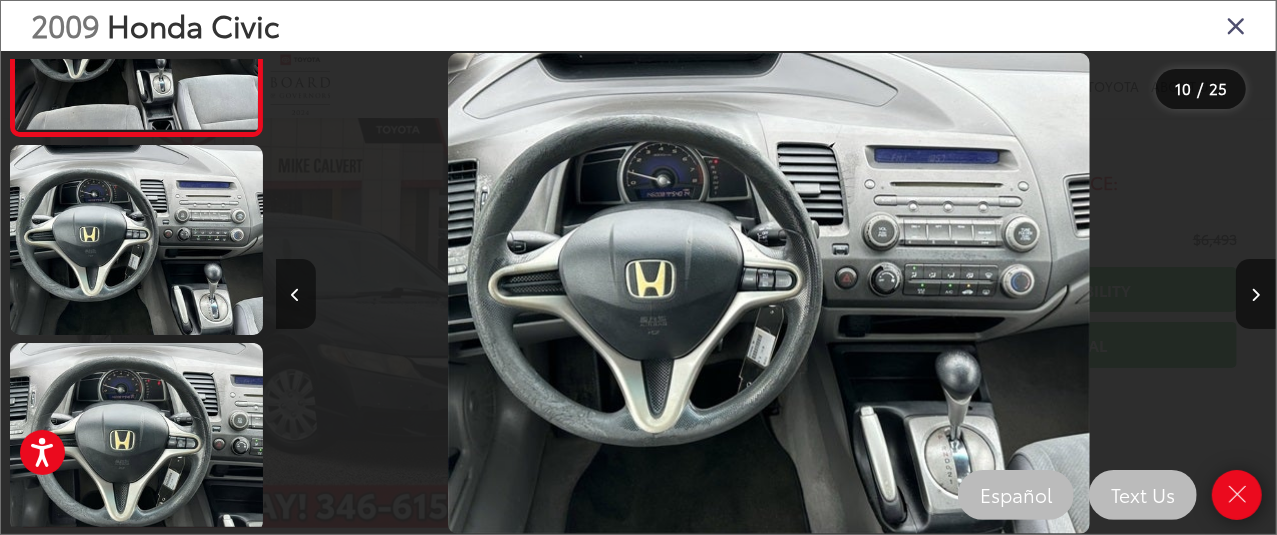 scroll, scrollTop: 1540, scrollLeft: 0, axis: vertical 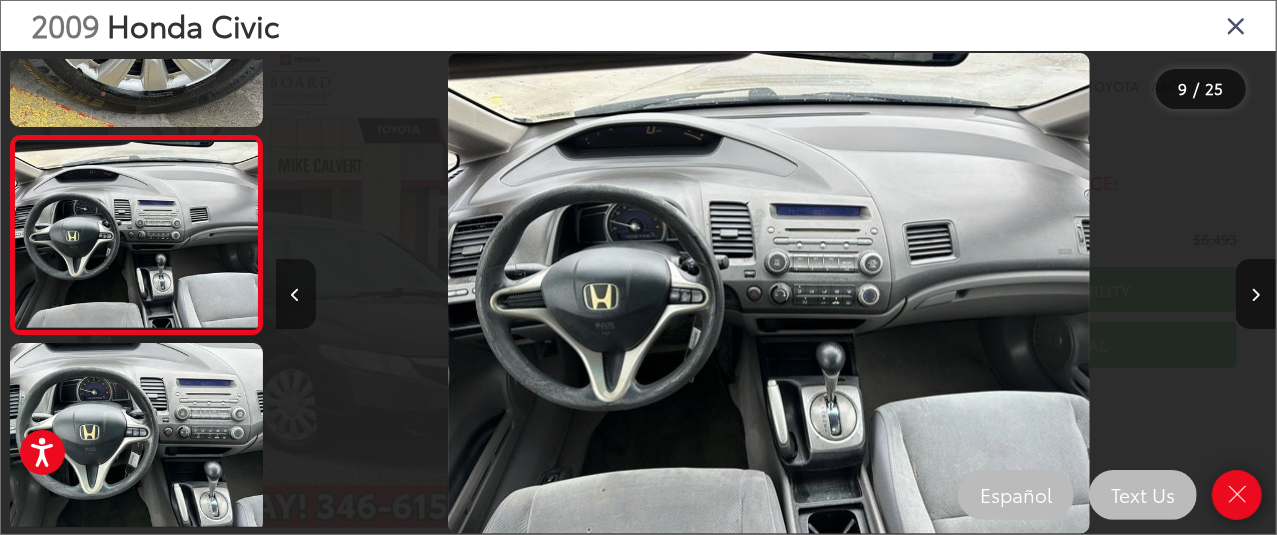 click at bounding box center [296, 294] 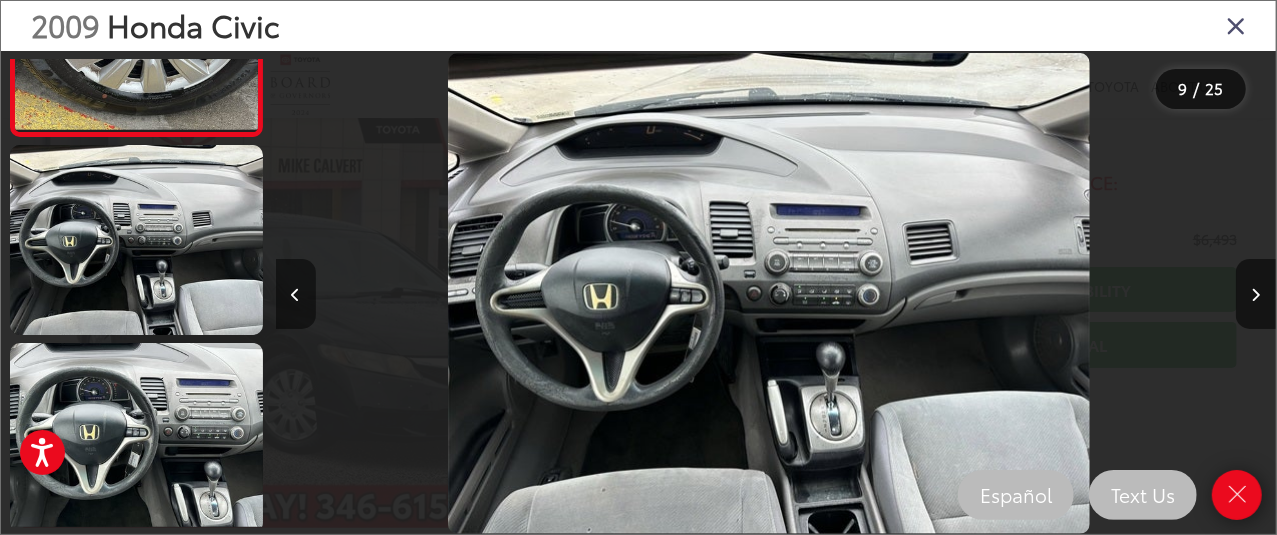 scroll, scrollTop: 1342, scrollLeft: 0, axis: vertical 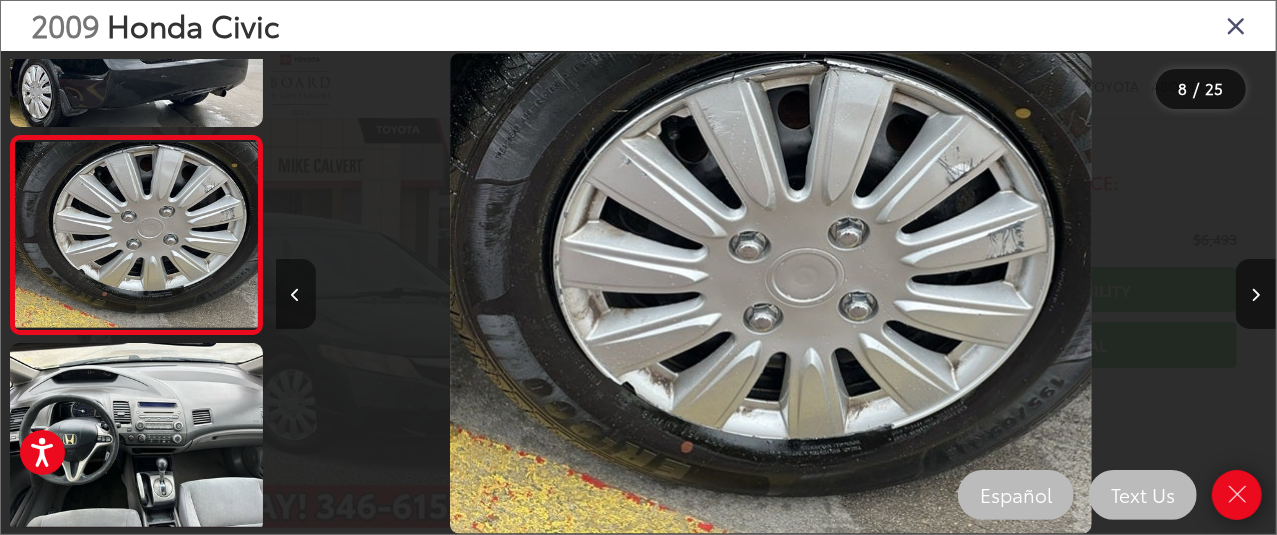 click at bounding box center [296, 294] 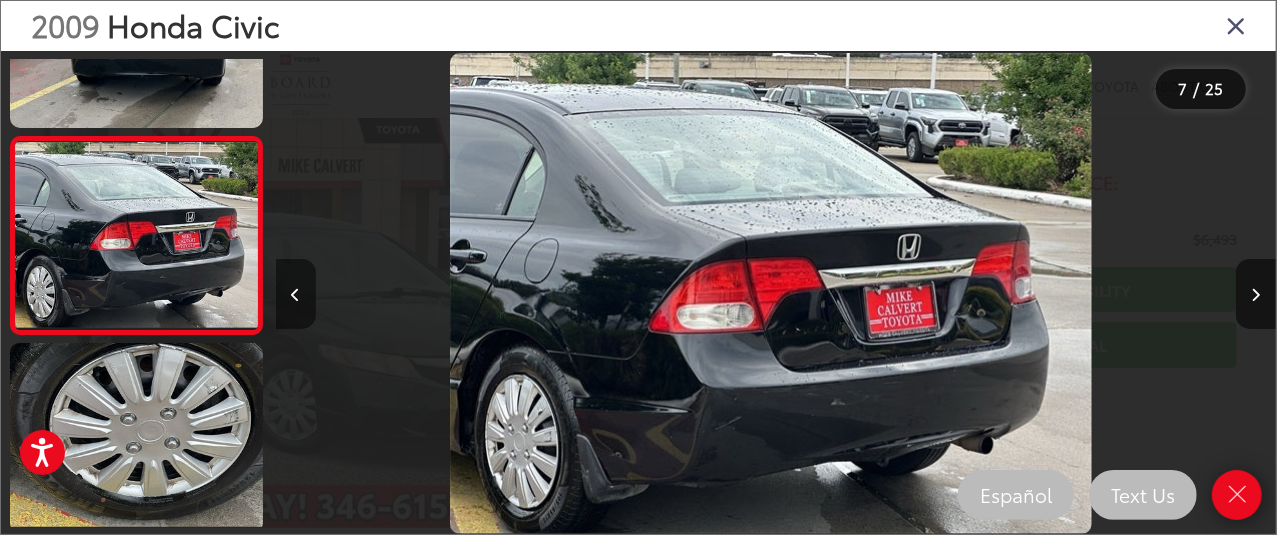 click at bounding box center (296, 294) 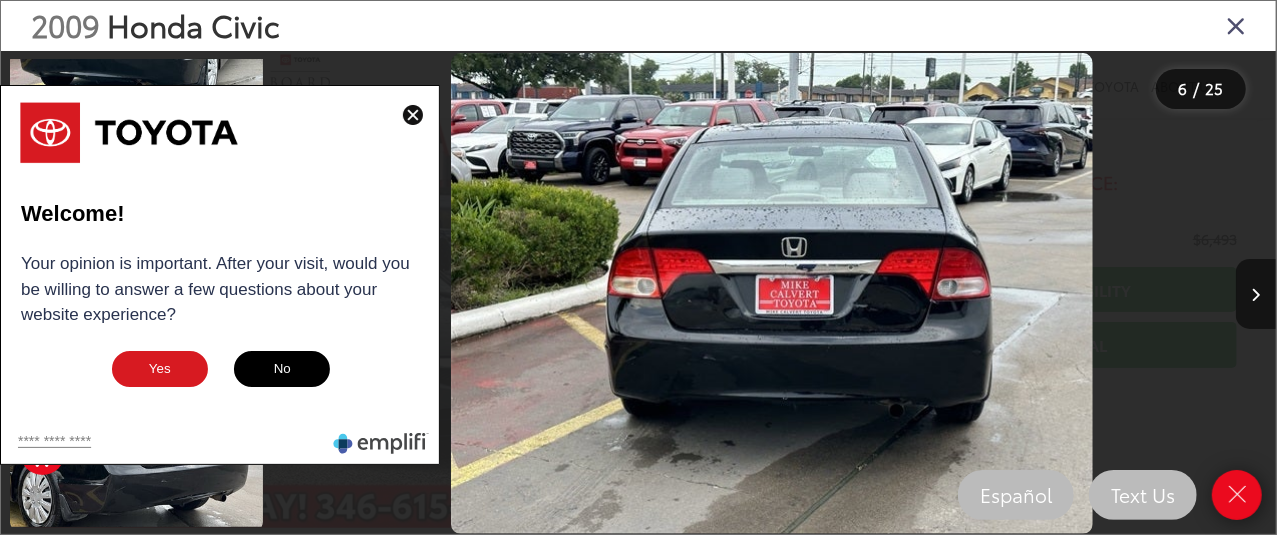 click at bounding box center (413, 115) 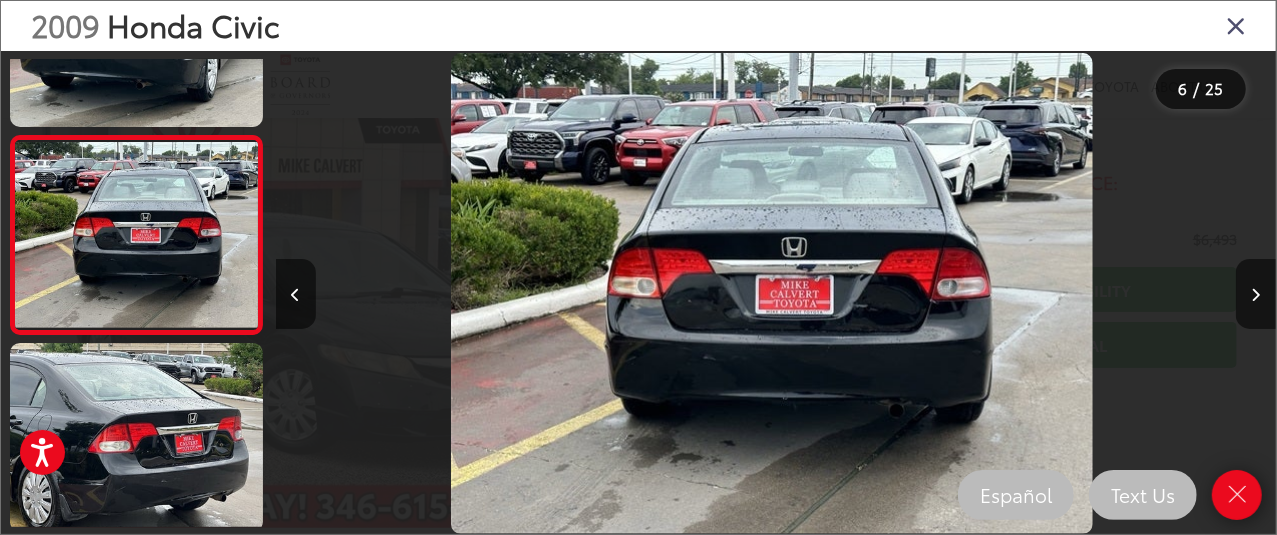 click at bounding box center (401, 293) 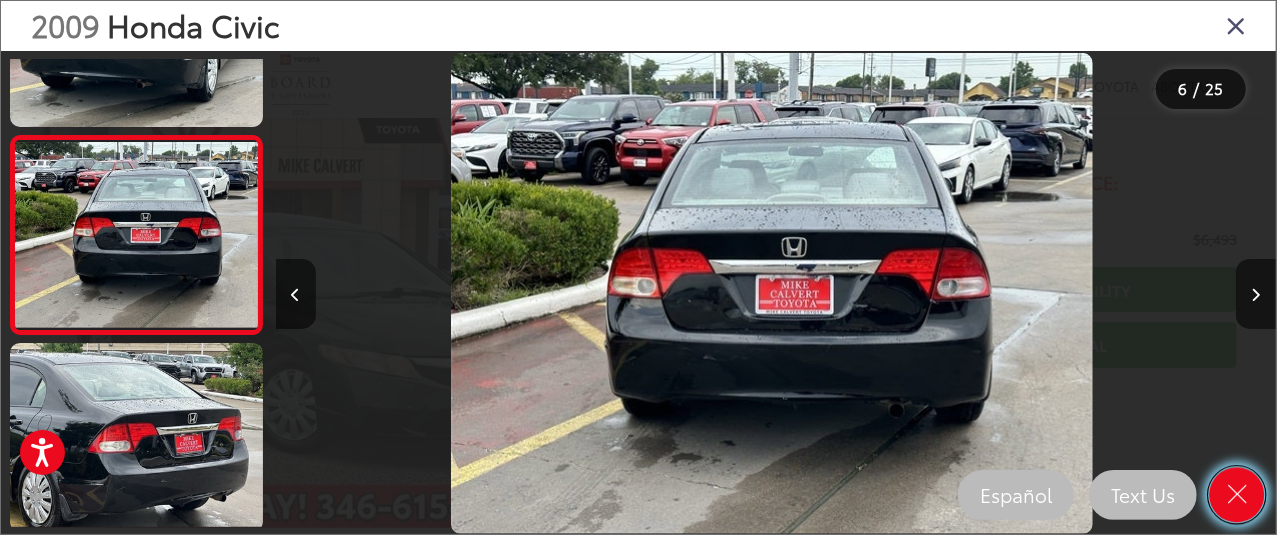click at bounding box center [1237, 495] 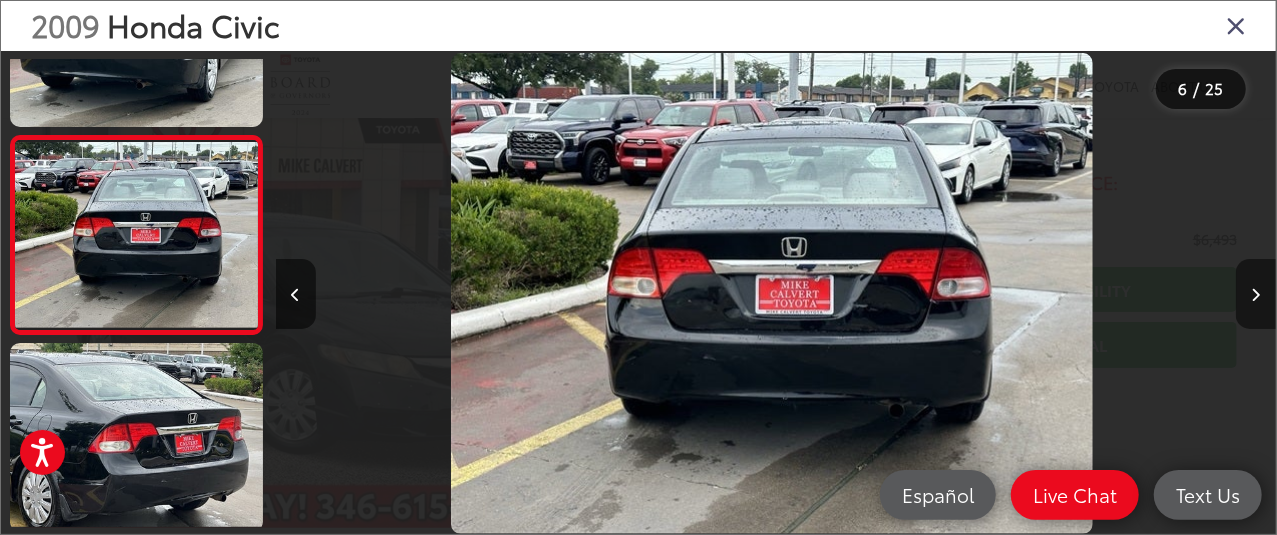 click at bounding box center (1256, 295) 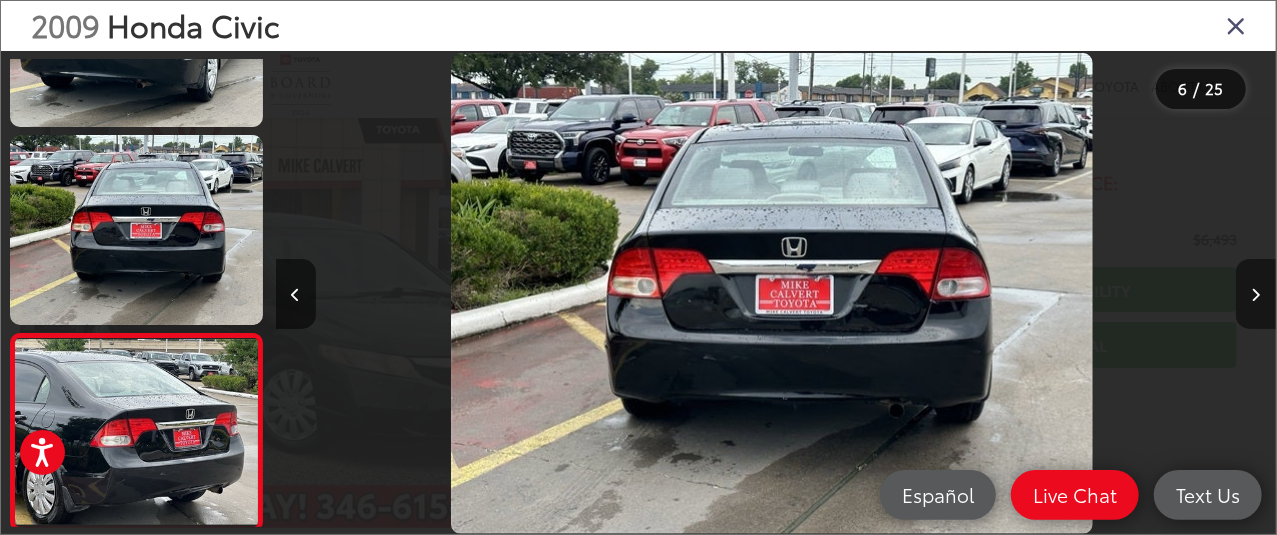 scroll, scrollTop: 0, scrollLeft: 5875, axis: horizontal 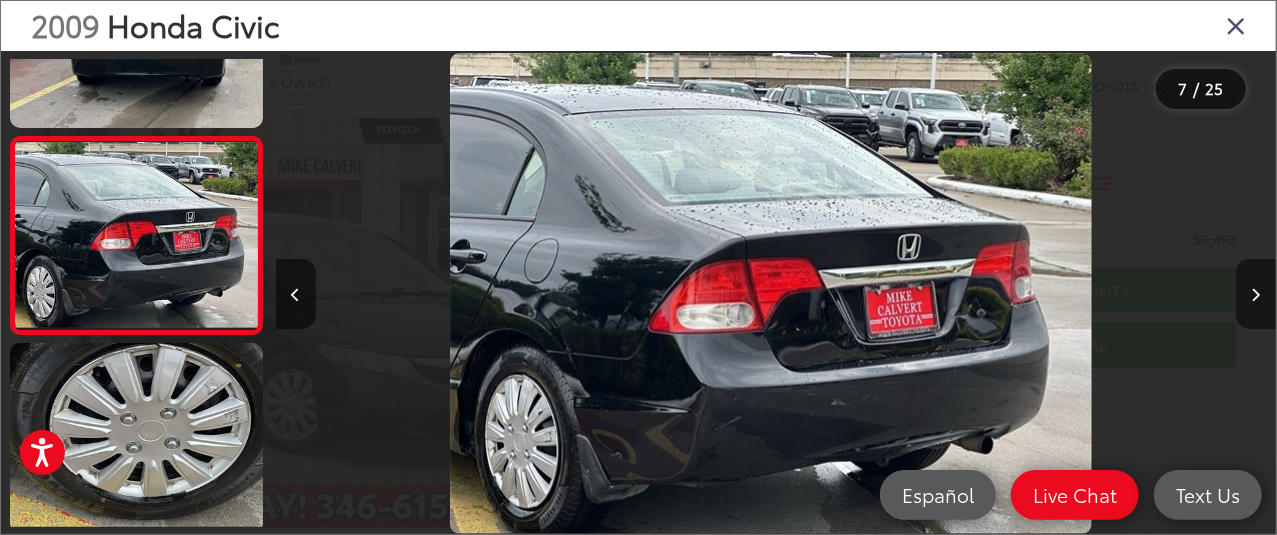 click at bounding box center [1256, 295] 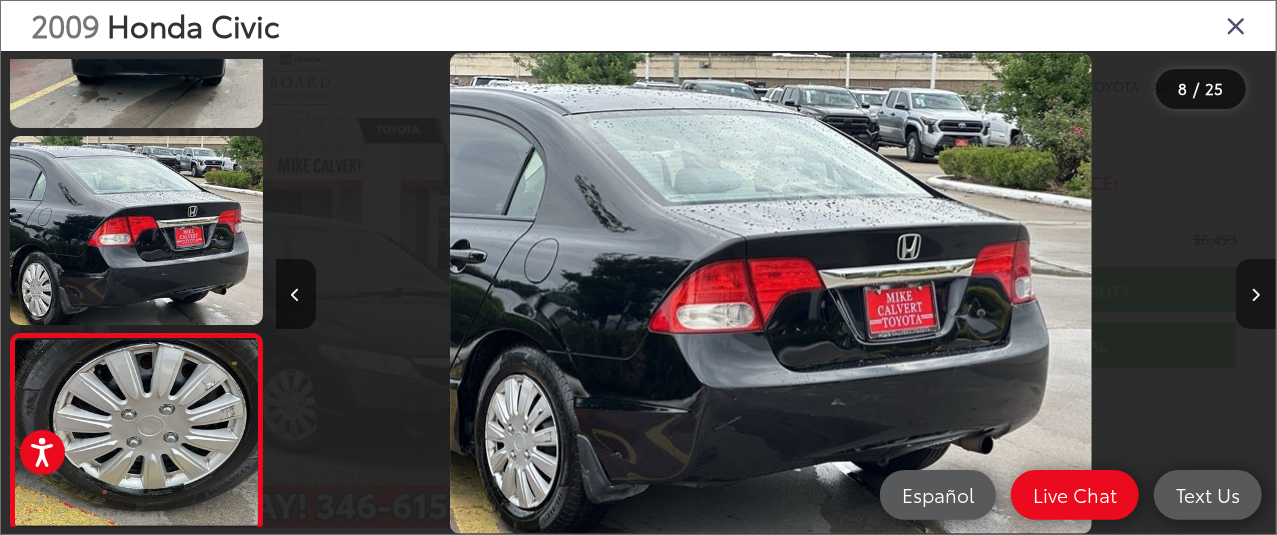 scroll, scrollTop: 0, scrollLeft: 6902, axis: horizontal 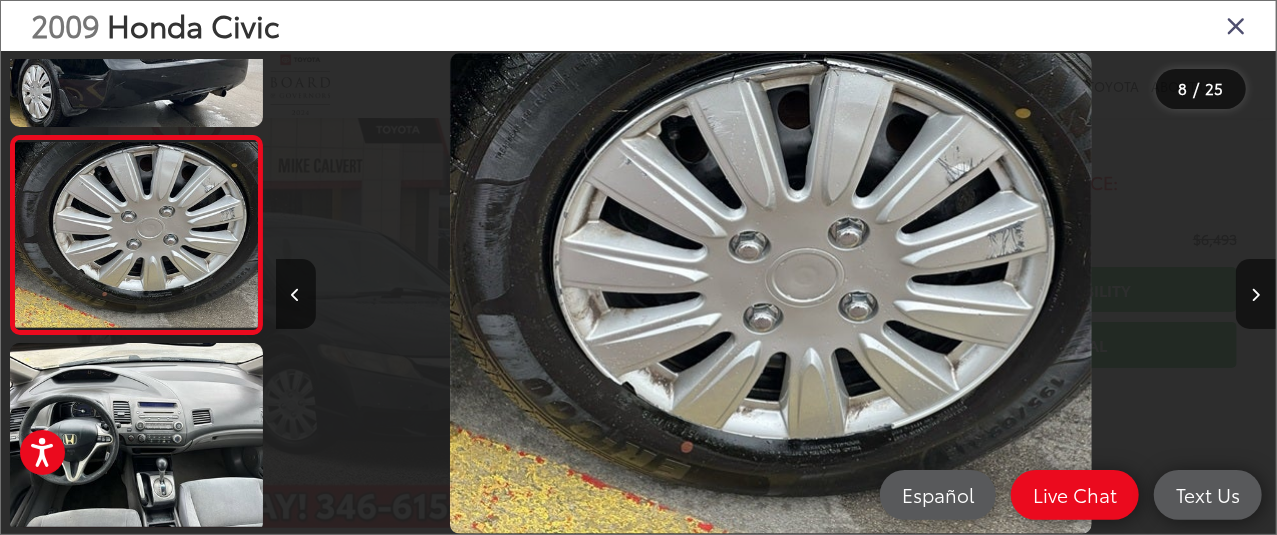 type 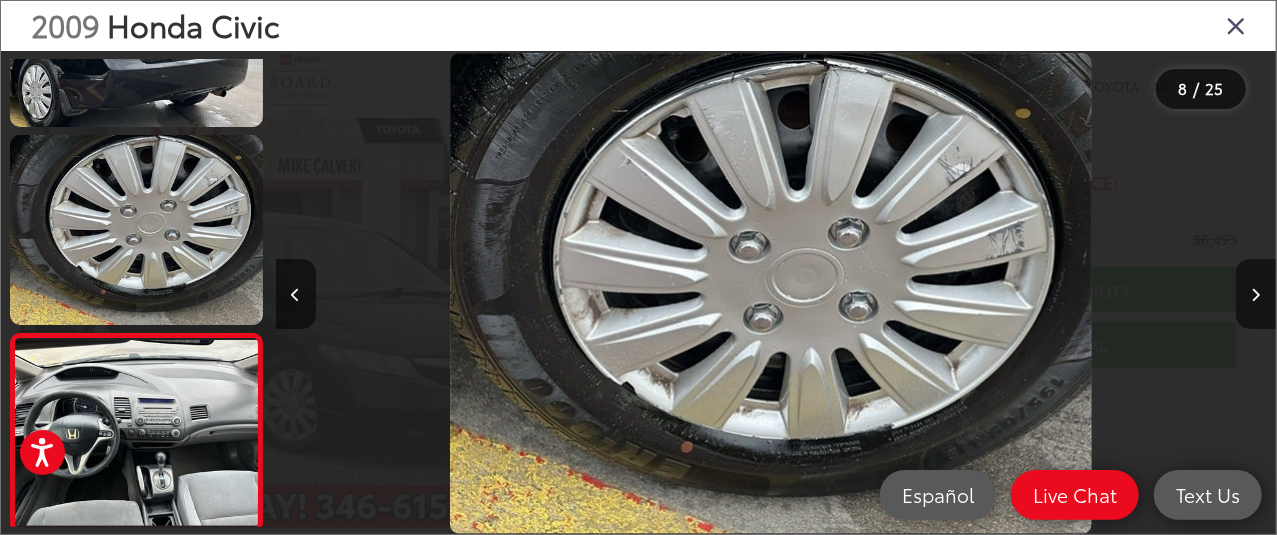 scroll, scrollTop: 0, scrollLeft: 7856, axis: horizontal 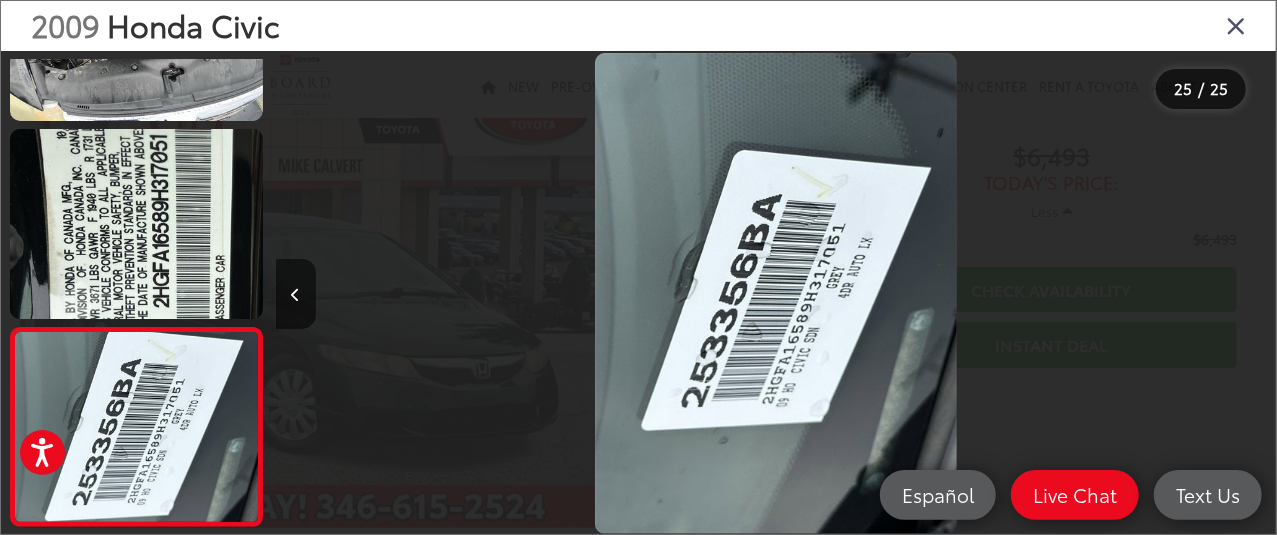 click at bounding box center [1236, 25] 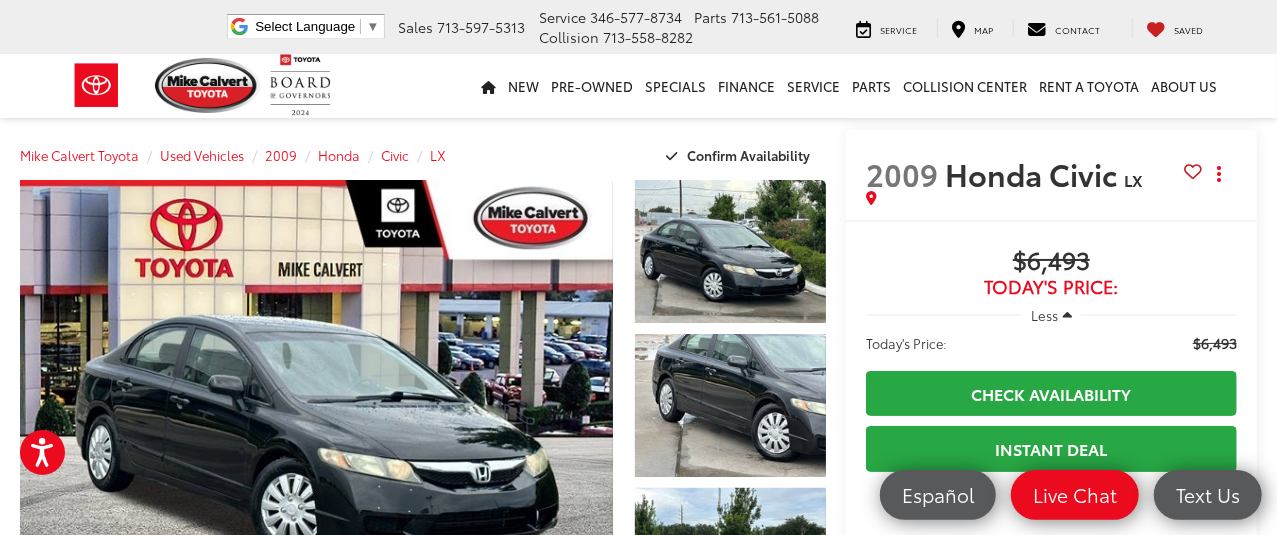click on "$6,493" at bounding box center [1051, 262] 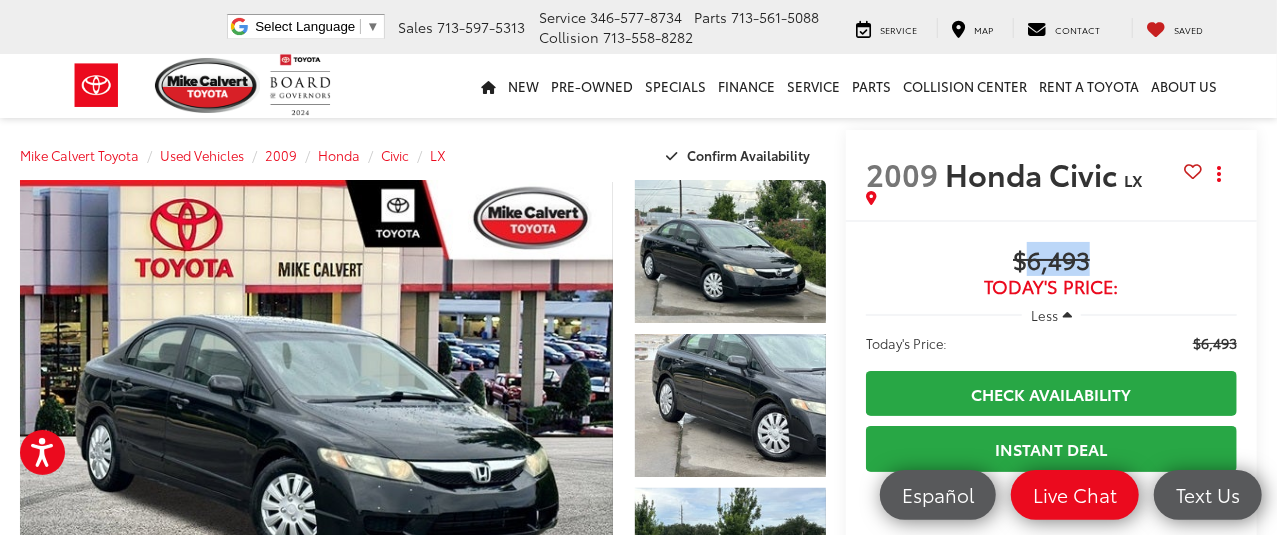 drag, startPoint x: 1028, startPoint y: 267, endPoint x: 1082, endPoint y: 267, distance: 54 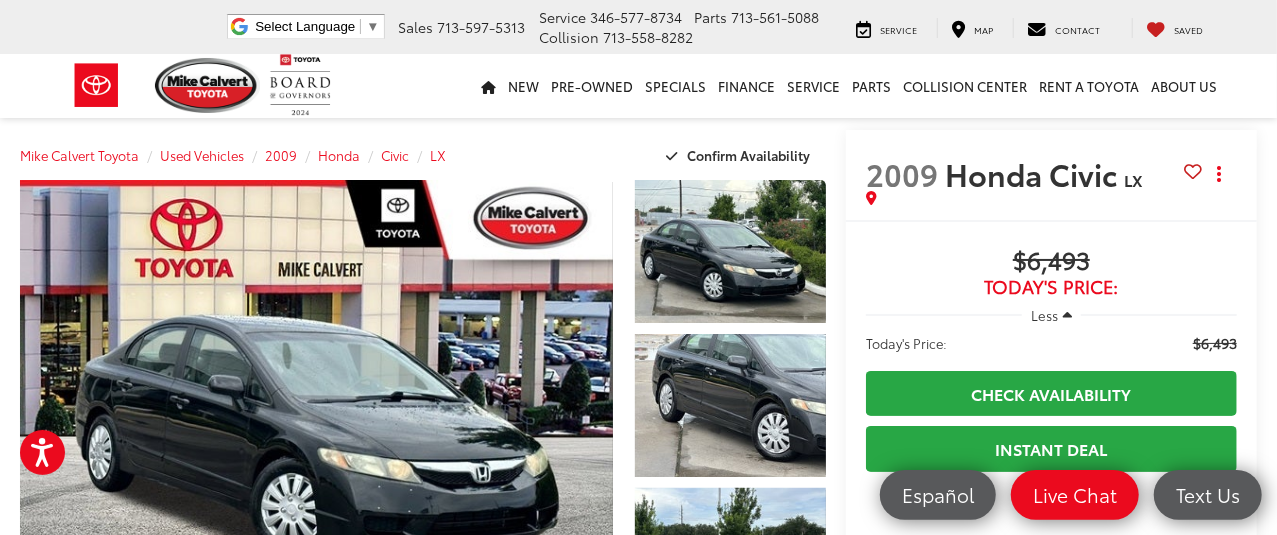 click on "Today's Price:" at bounding box center (1051, 287) 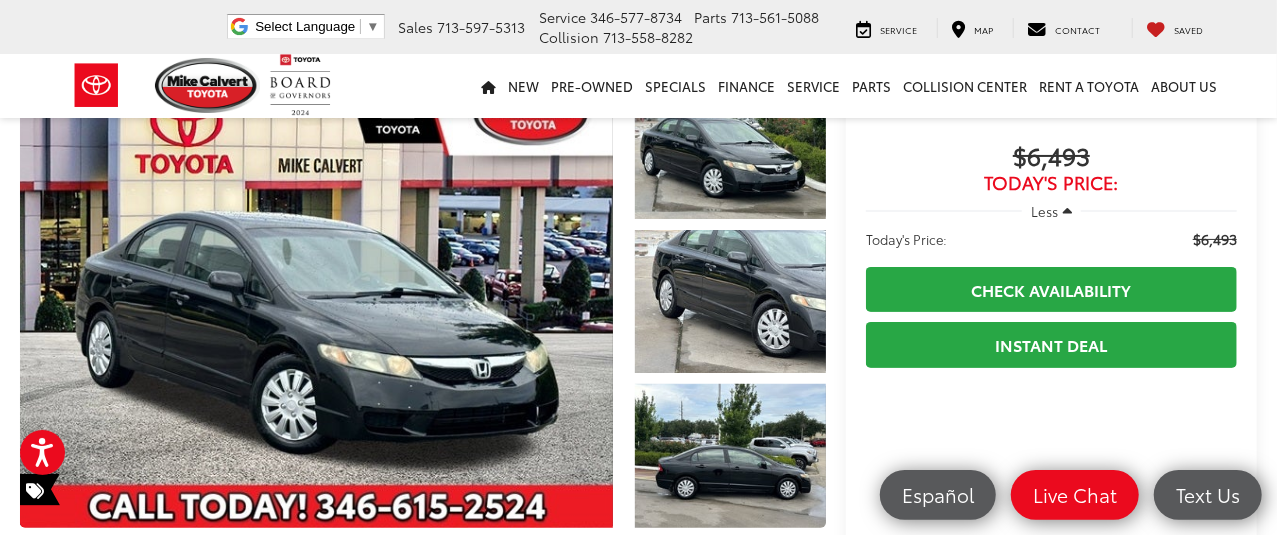 click at bounding box center (1067, 211) 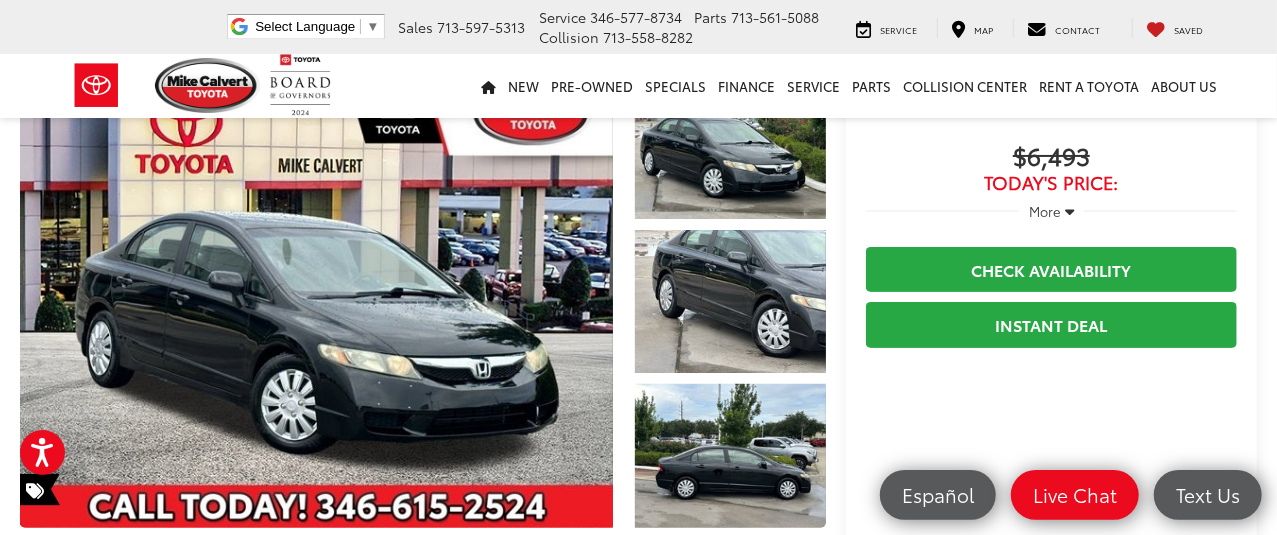 click at bounding box center (1069, 211) 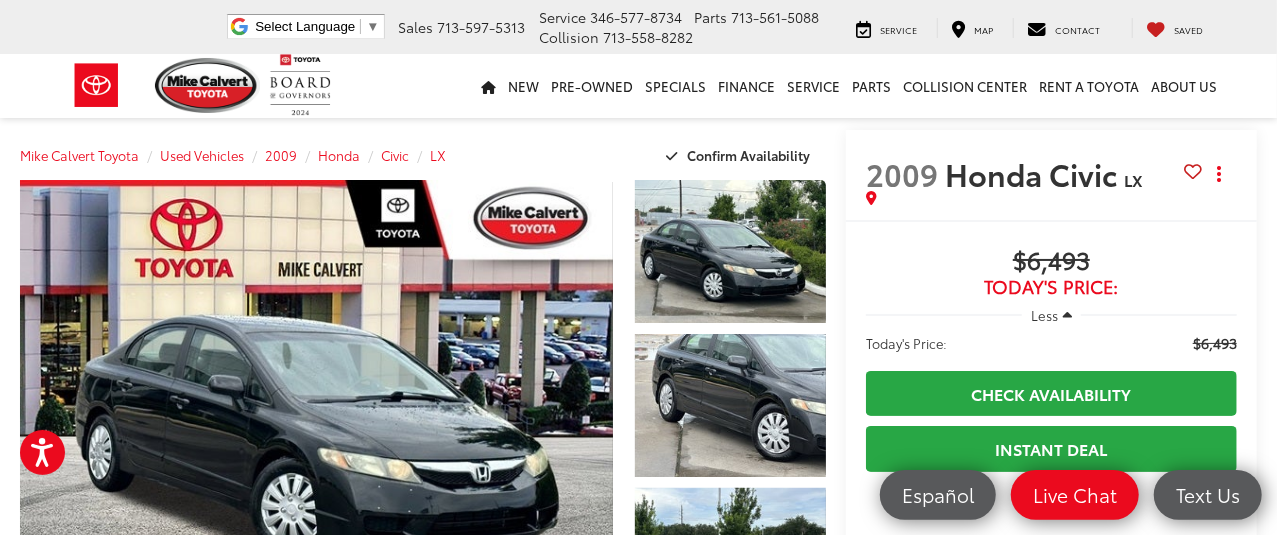 type 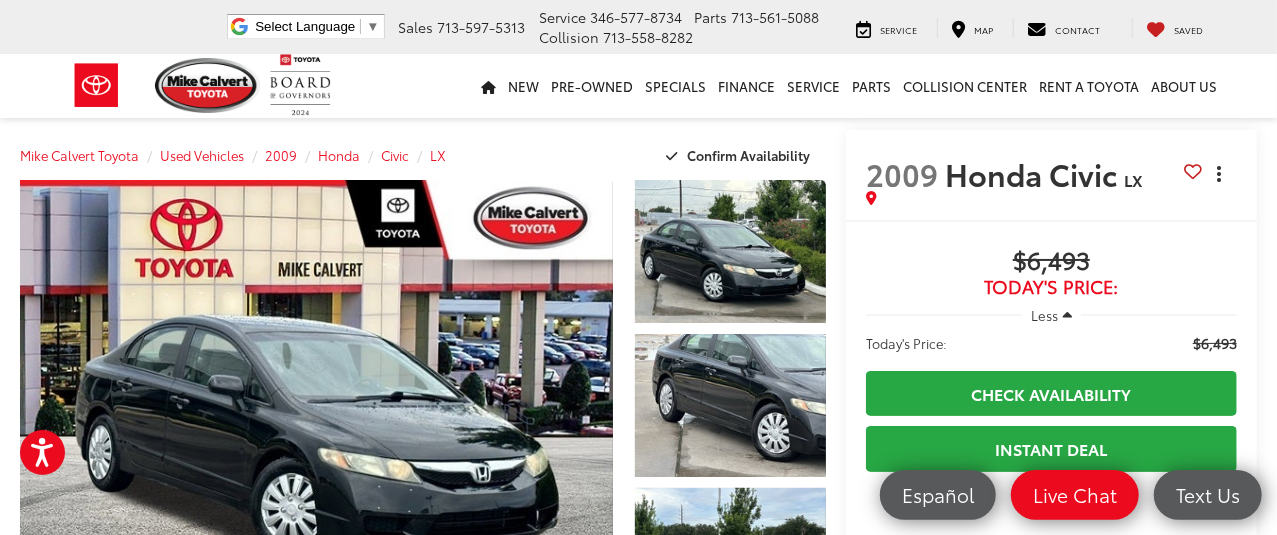 click at bounding box center [1219, 173] 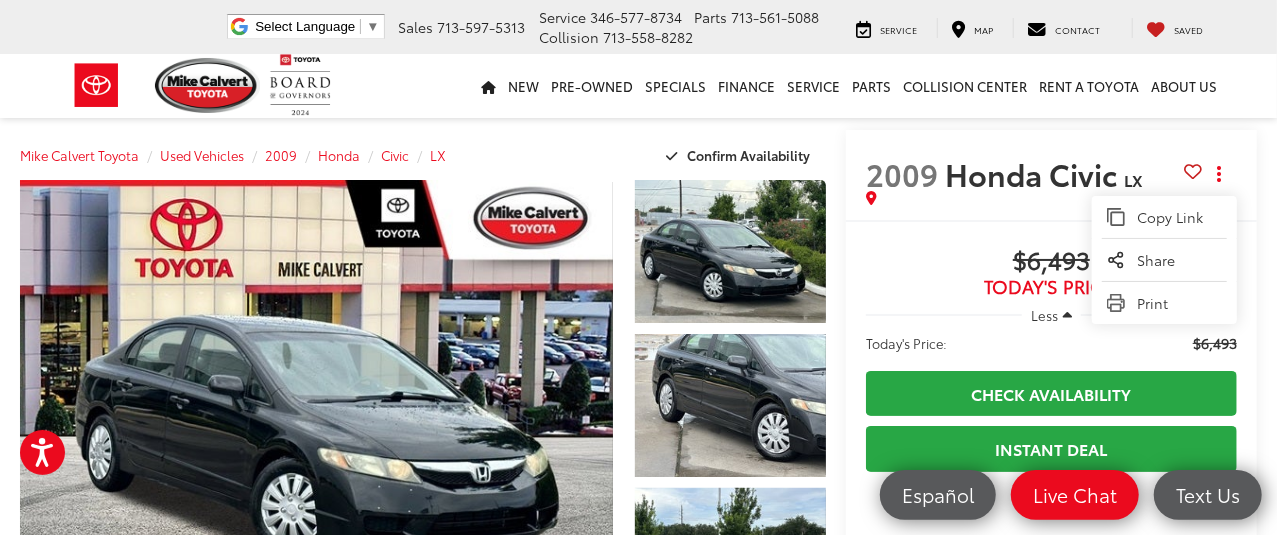 click on "Mike Calvert Toyota
Used Vehicles
2009
Honda
Civic
LX
Confirm Availability
Photos
1
/
25
Load More Photos
2009   Honda Civic" at bounding box center (638, 1419) 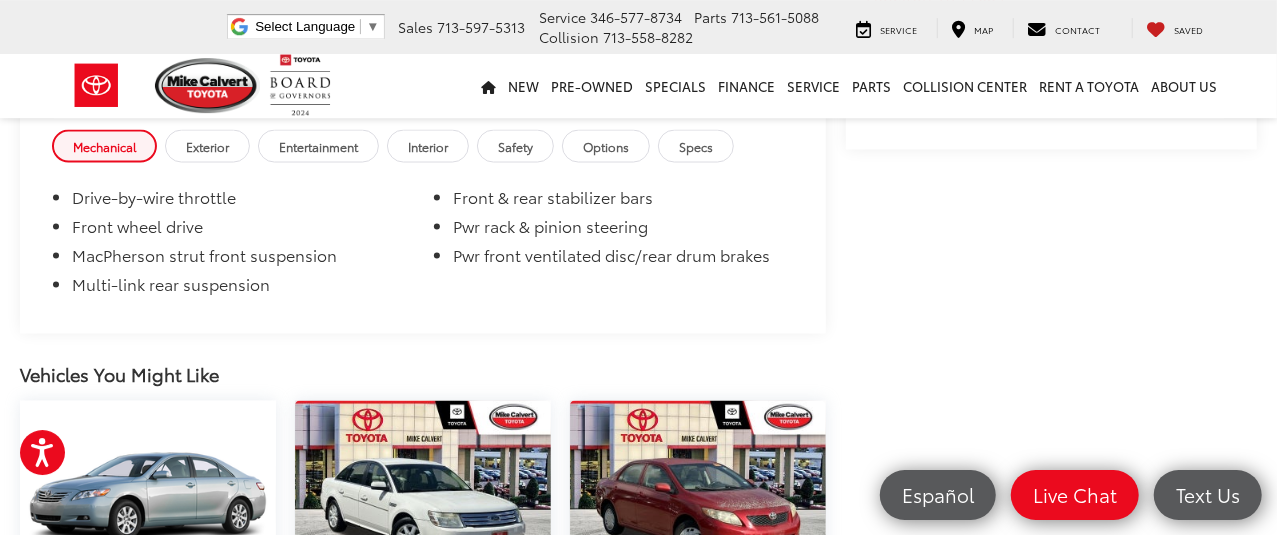 scroll, scrollTop: 1500, scrollLeft: 0, axis: vertical 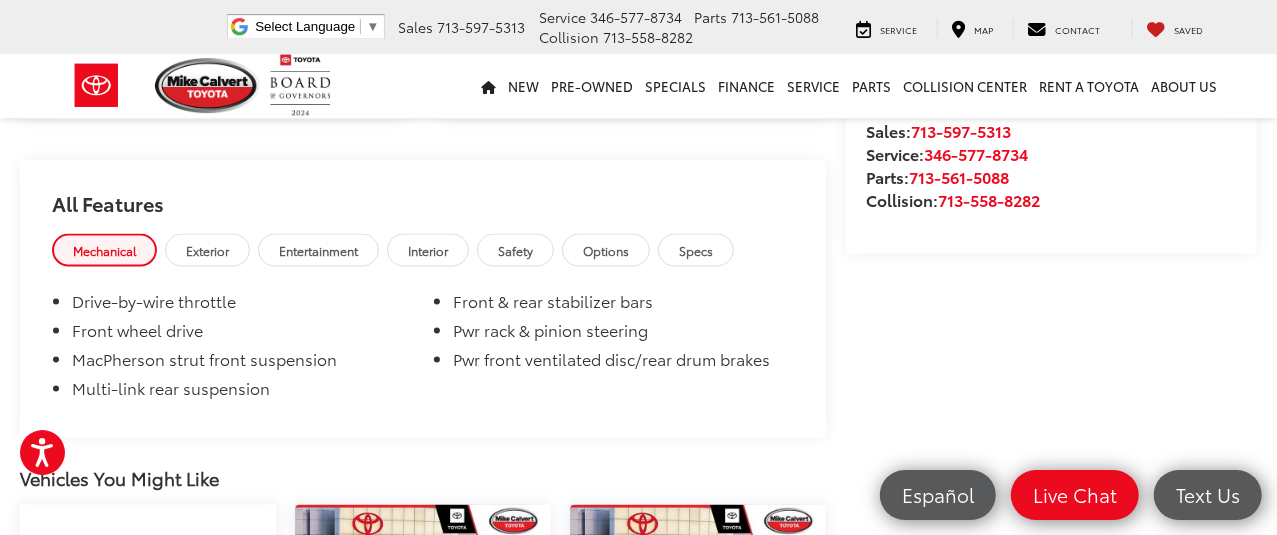 click on "Entertainment" at bounding box center [318, 249] 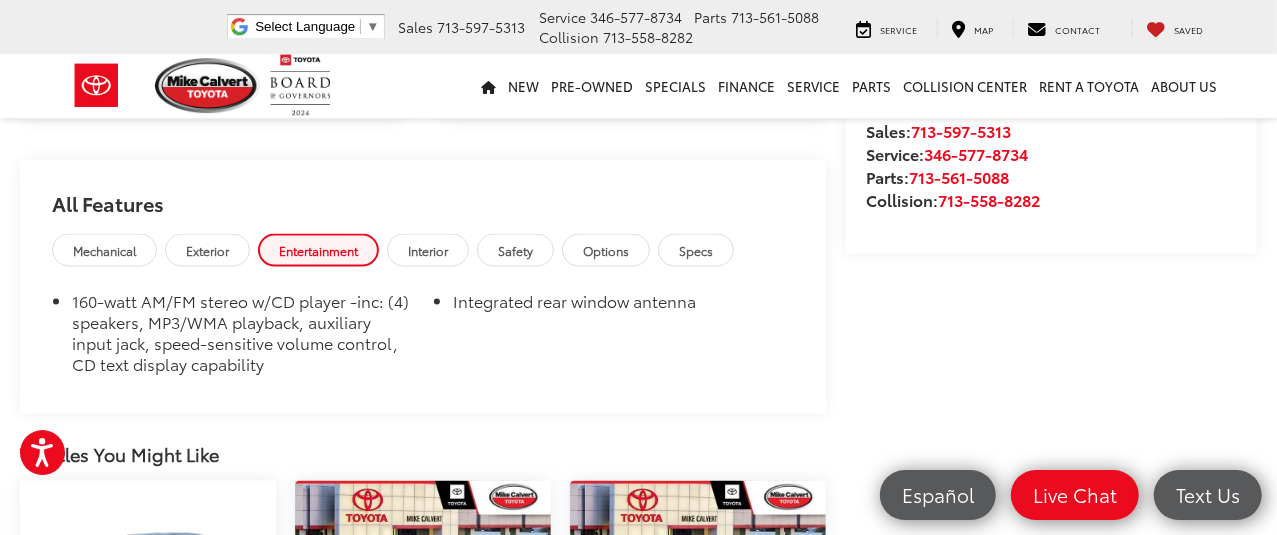 click on "Interior" at bounding box center (428, 249) 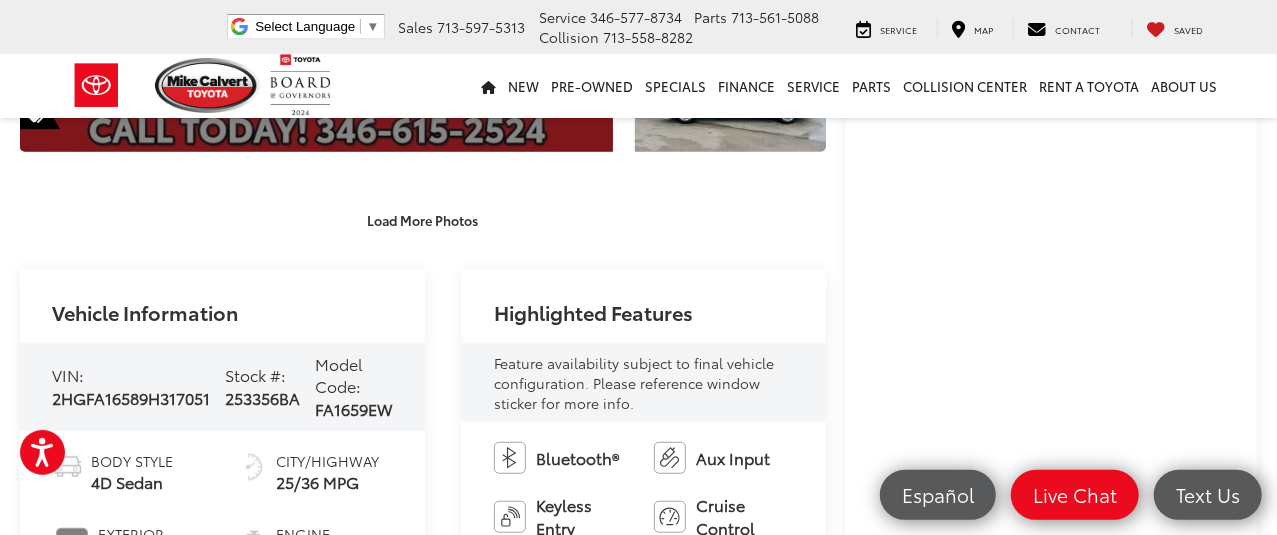scroll, scrollTop: 520, scrollLeft: 0, axis: vertical 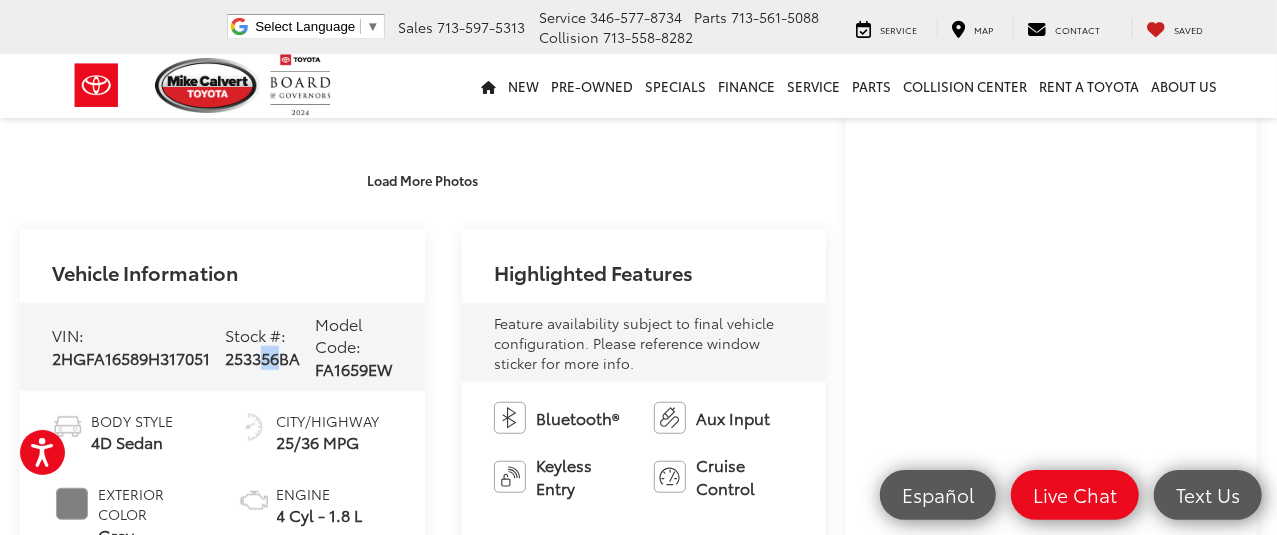 drag, startPoint x: 296, startPoint y: 365, endPoint x: 277, endPoint y: 366, distance: 19.026299 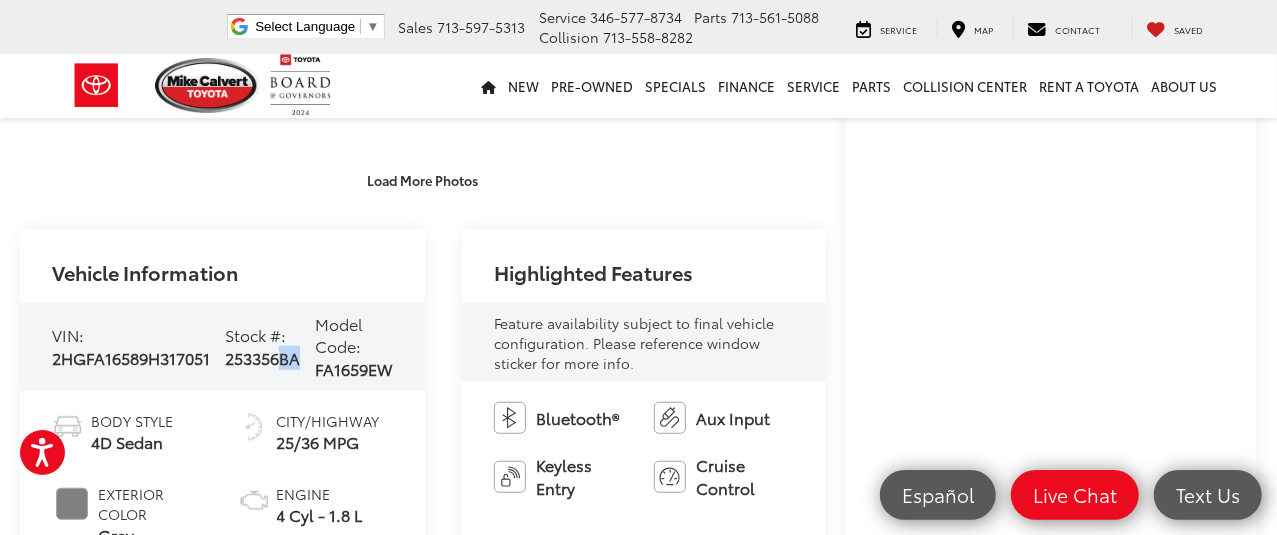 drag, startPoint x: 312, startPoint y: 365, endPoint x: 296, endPoint y: 364, distance: 16.03122 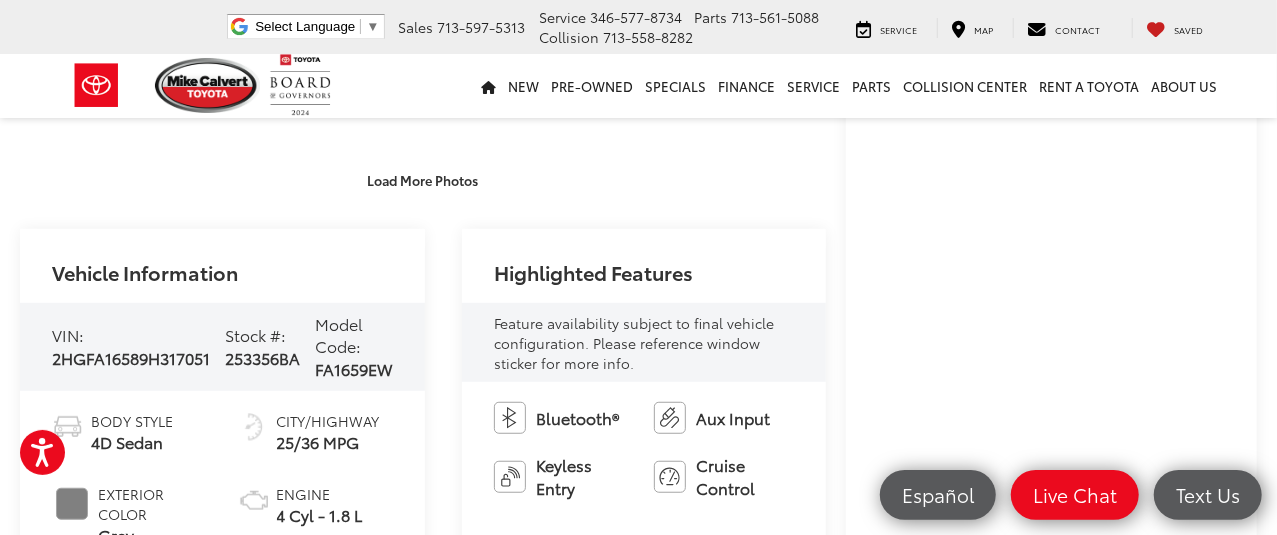 click on "Model Code:" at bounding box center [339, 335] 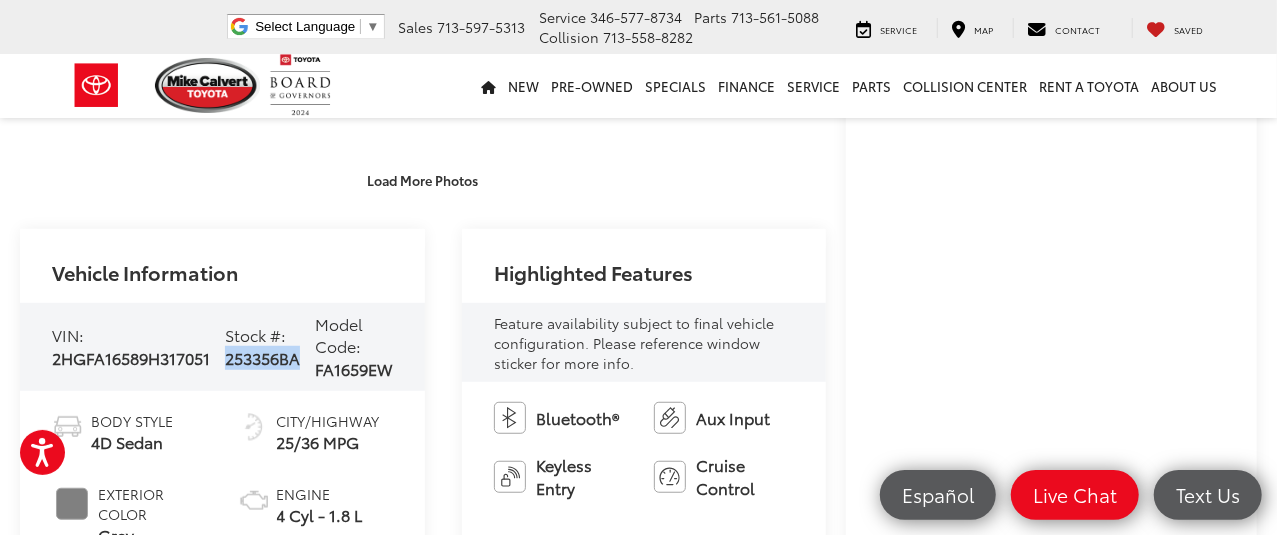 drag, startPoint x: 312, startPoint y: 362, endPoint x: 235, endPoint y: 362, distance: 77 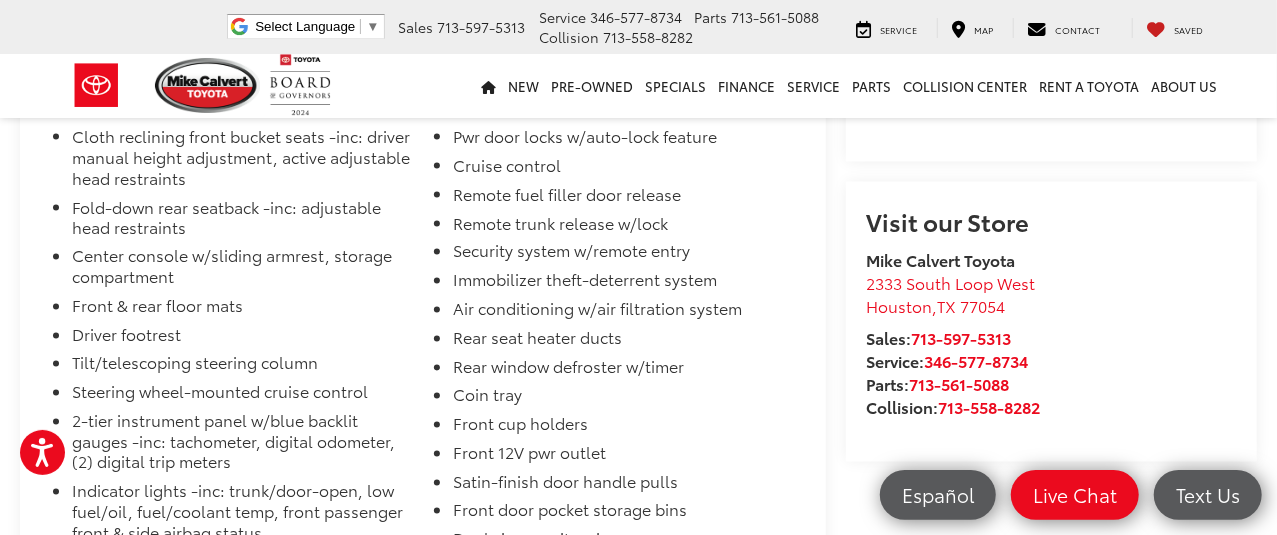 scroll, scrollTop: 1768, scrollLeft: 0, axis: vertical 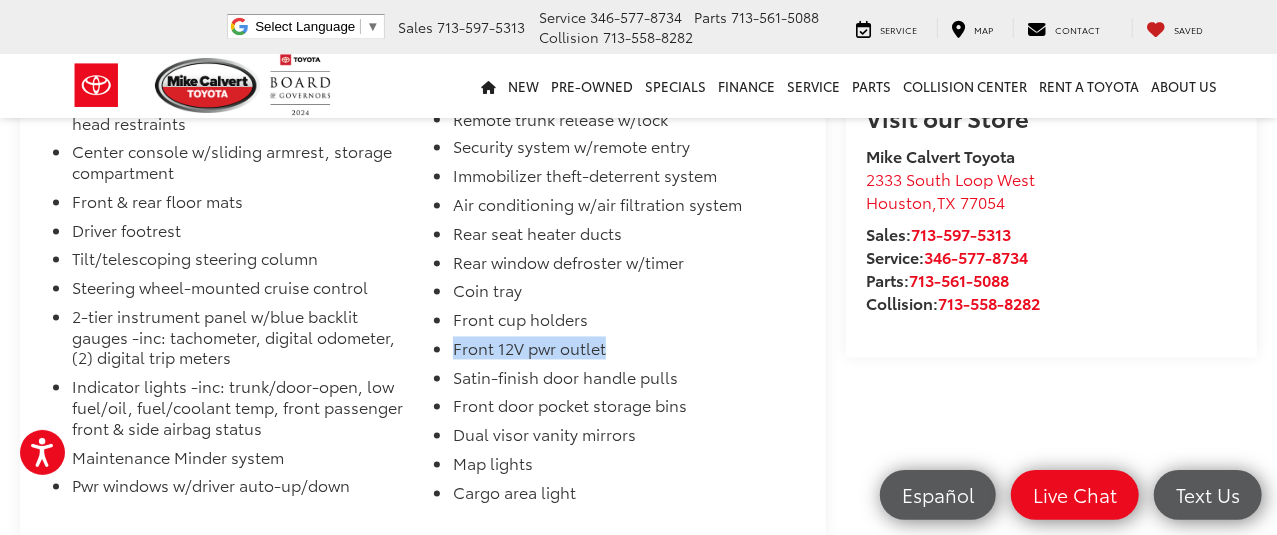 drag, startPoint x: 608, startPoint y: 375, endPoint x: 460, endPoint y: 380, distance: 148.08444 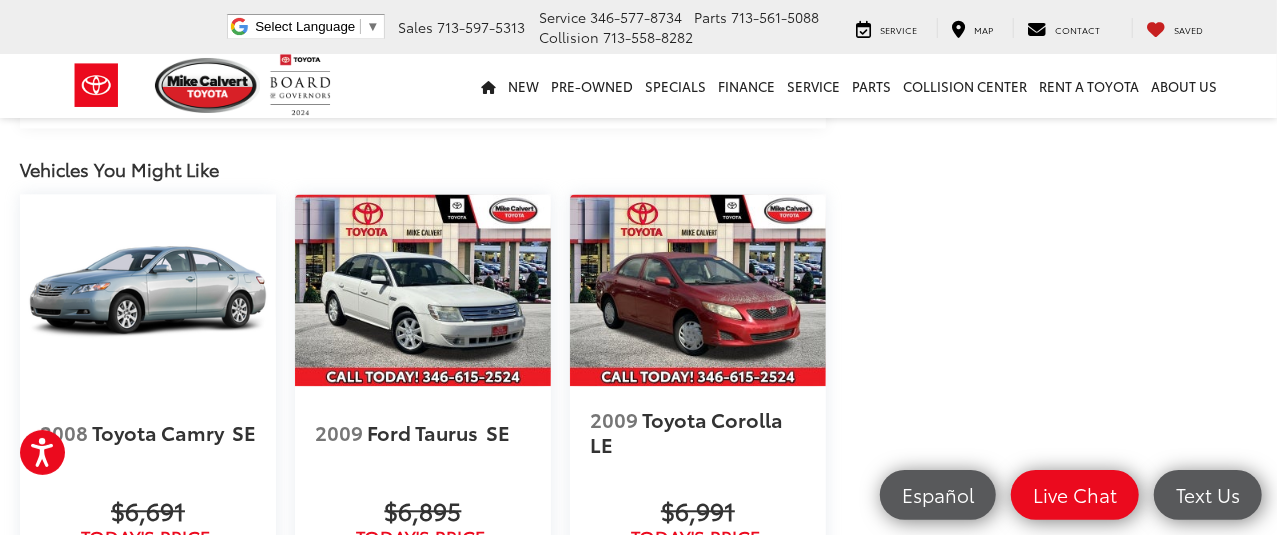 scroll, scrollTop: 2288, scrollLeft: 0, axis: vertical 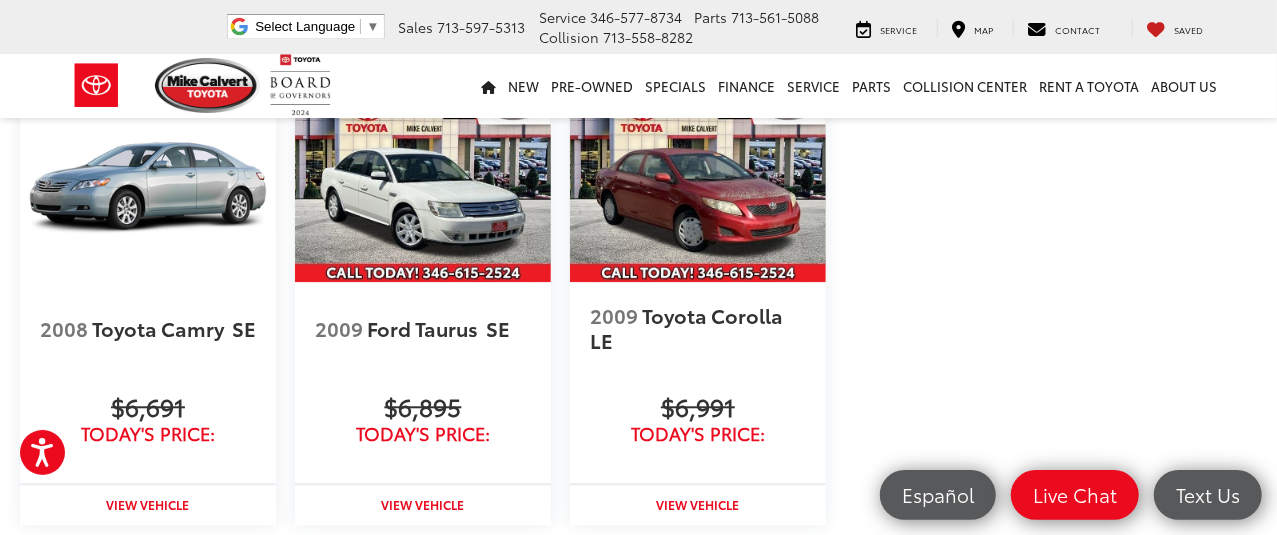 click at bounding box center [148, 186] 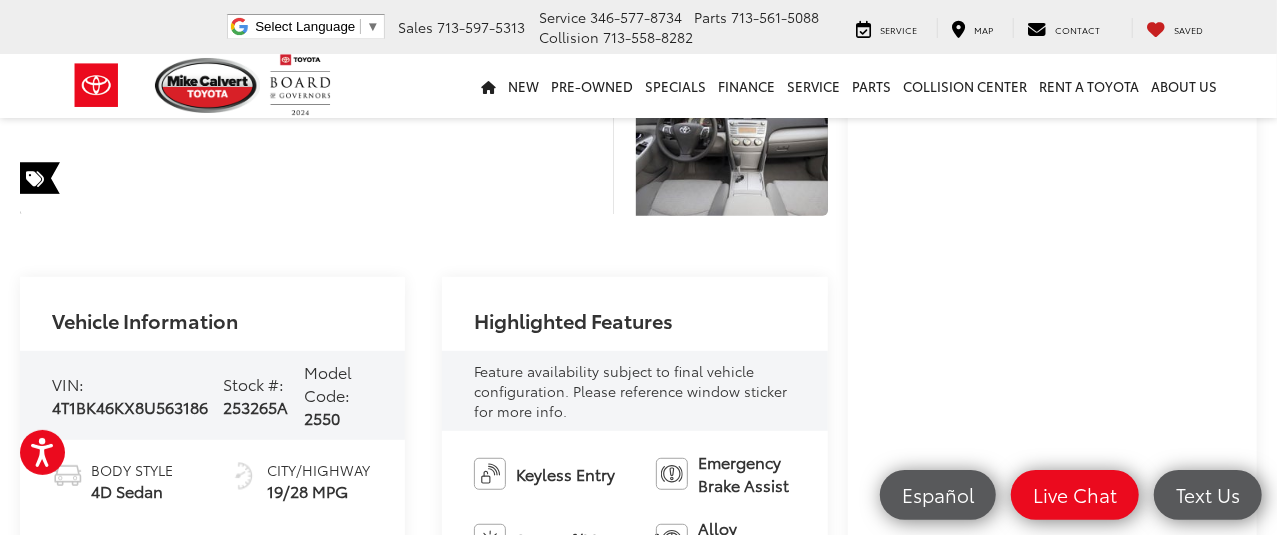 scroll, scrollTop: 0, scrollLeft: 0, axis: both 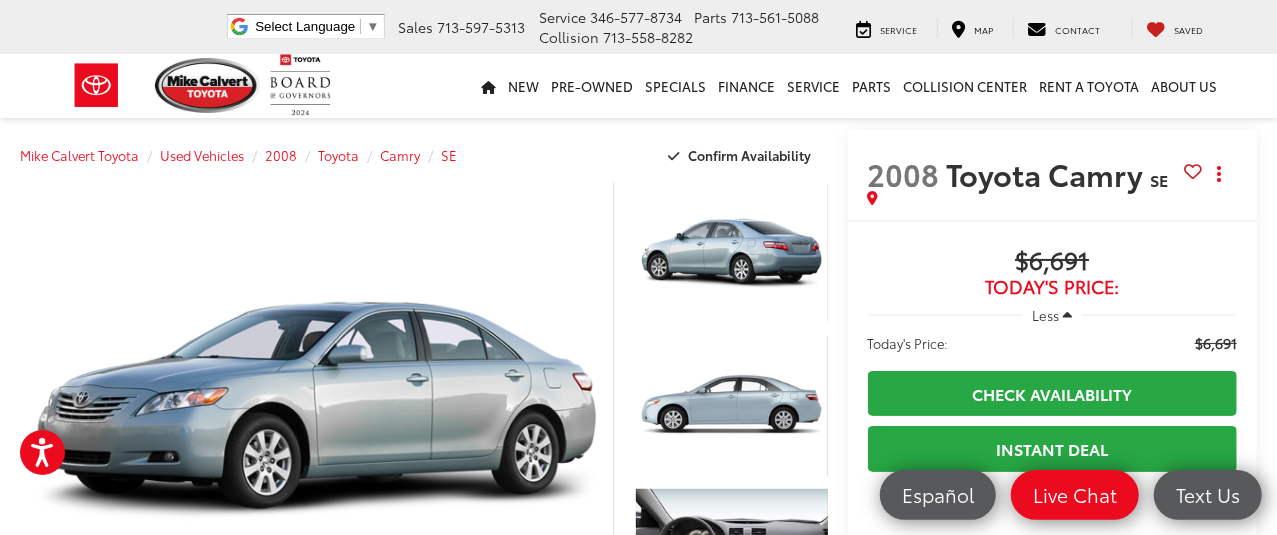 click at bounding box center (208, 85) 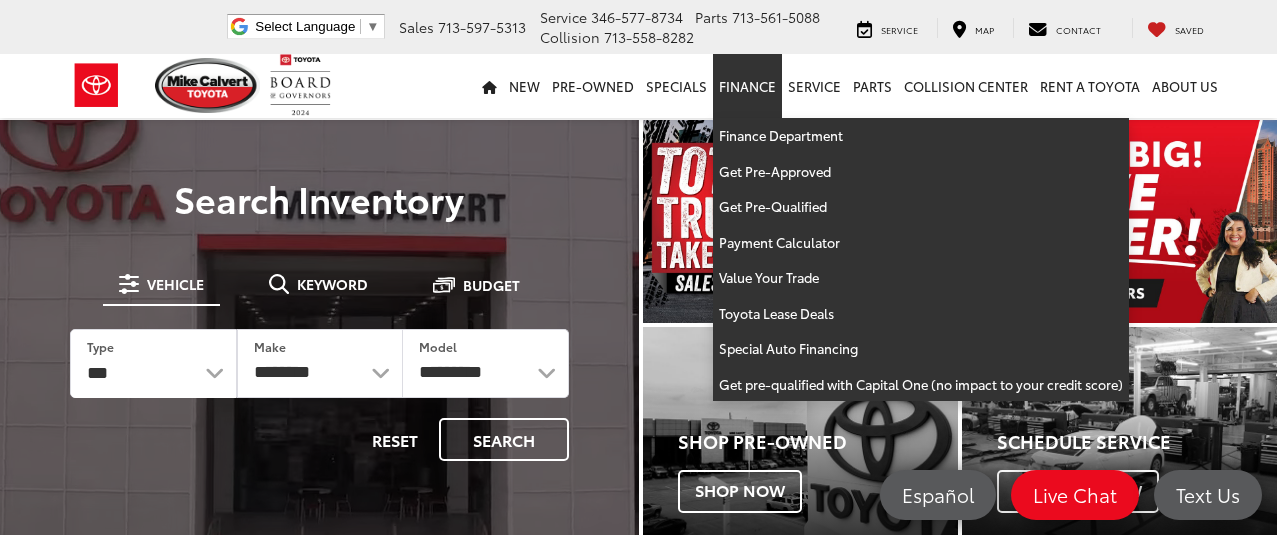 scroll, scrollTop: 0, scrollLeft: 0, axis: both 